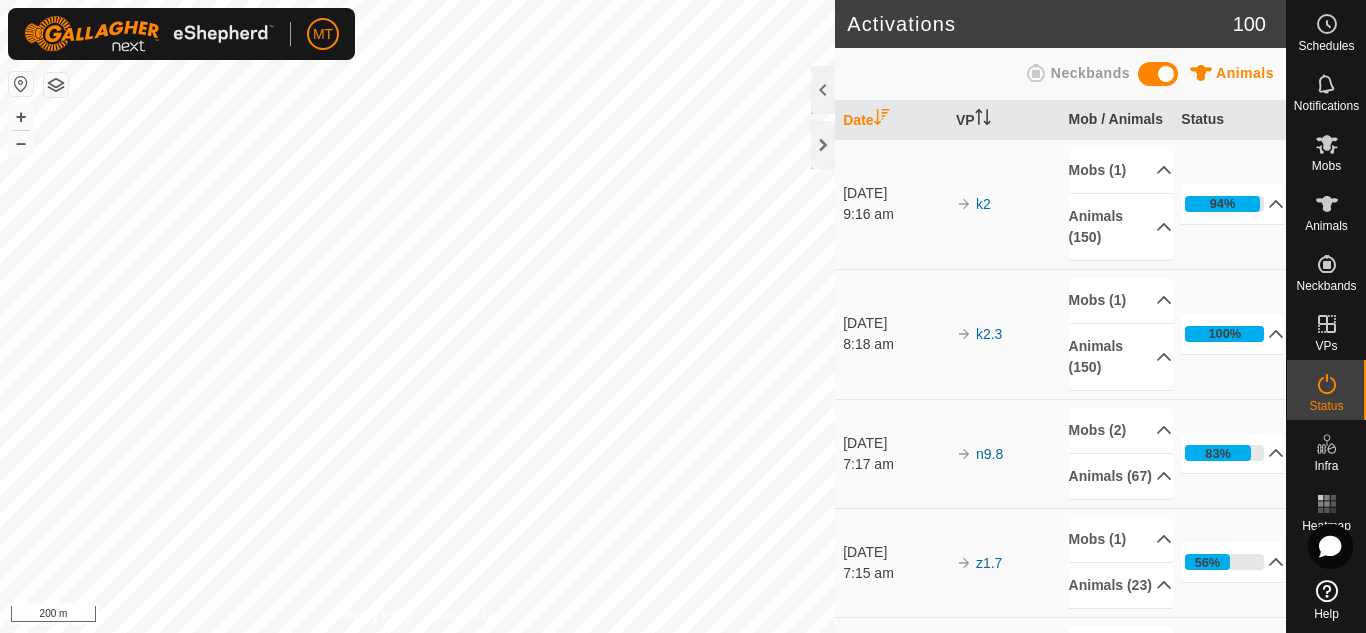 scroll, scrollTop: 0, scrollLeft: 0, axis: both 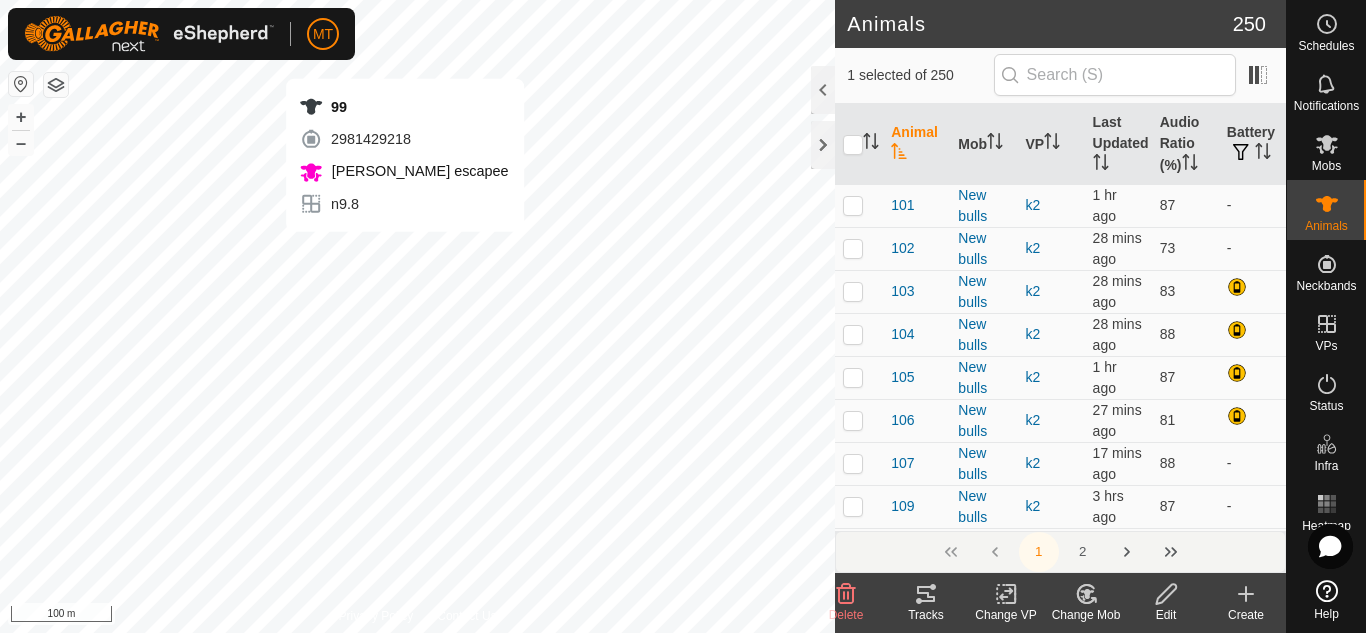 click on "99
2981429218
[PERSON_NAME] escapee
n9.8 + – ⇧ i 100 m" at bounding box center (417, 316) 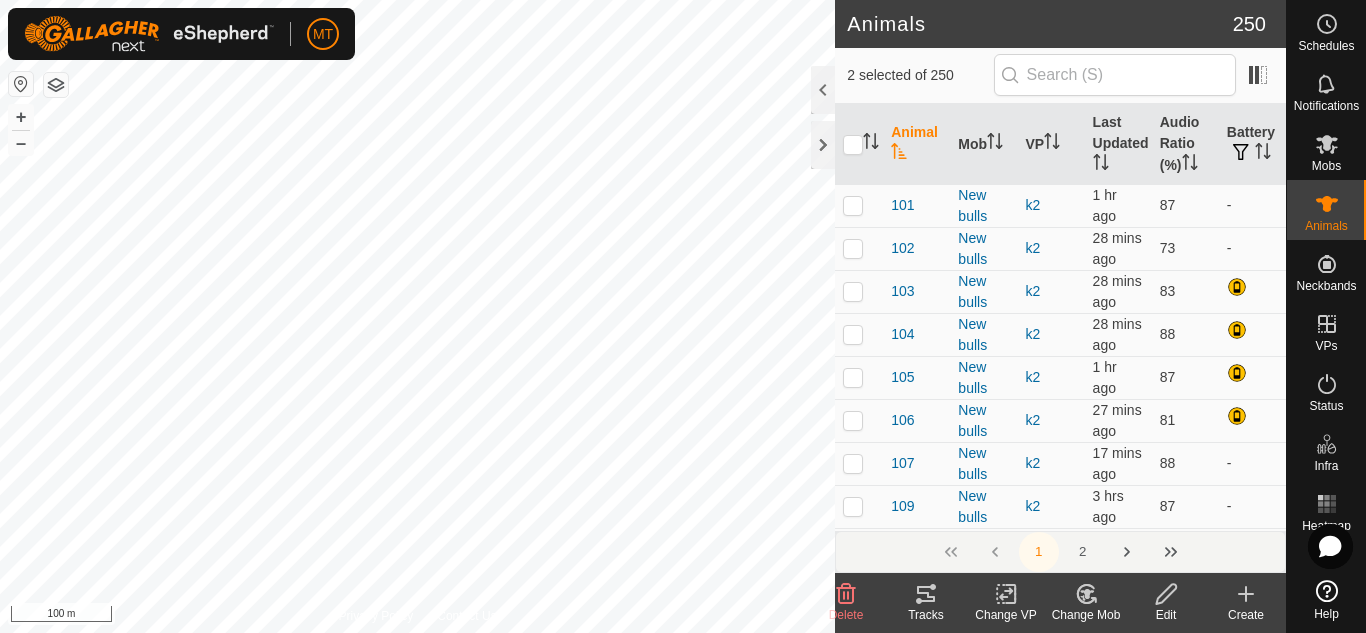 click 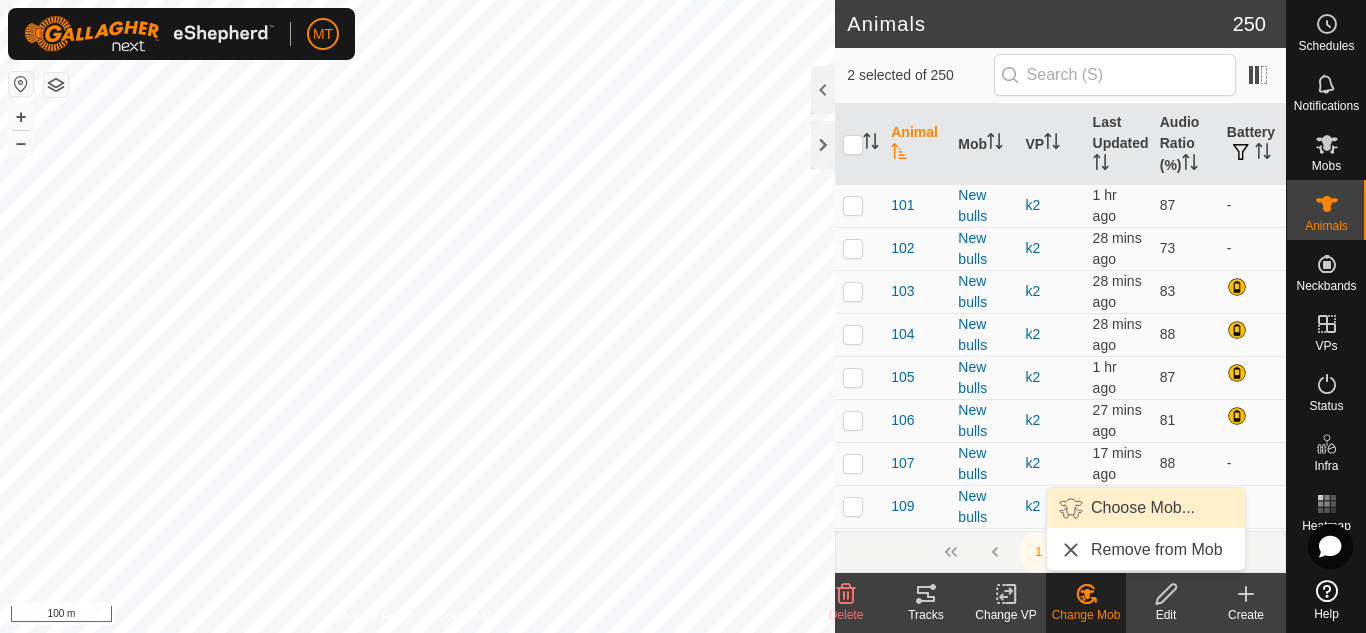 click on "Choose Mob..." at bounding box center (1146, 508) 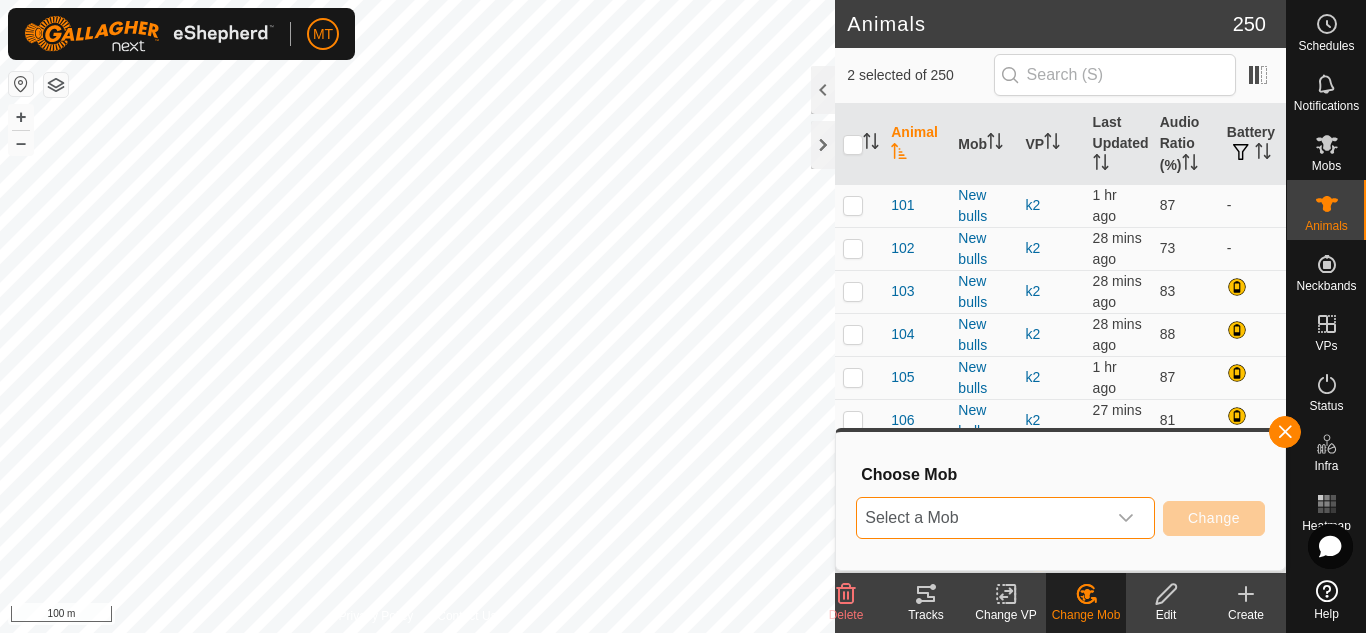 click on "Select a Mob" at bounding box center (981, 518) 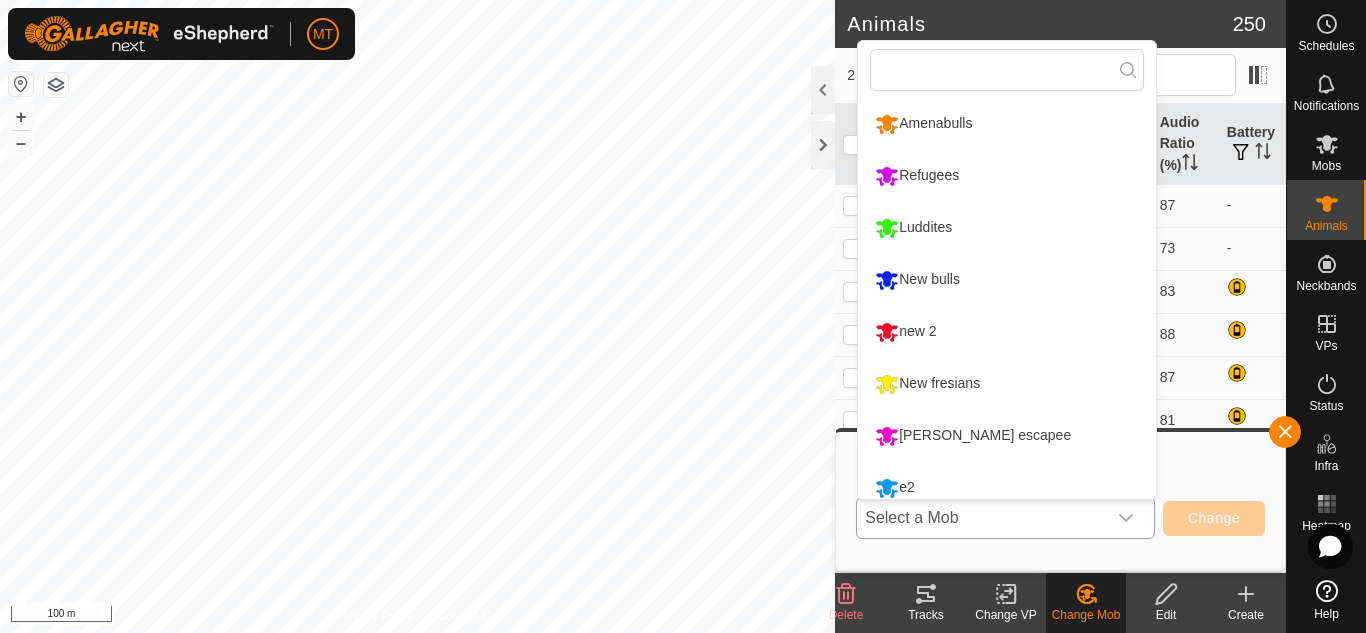 scroll, scrollTop: 14, scrollLeft: 0, axis: vertical 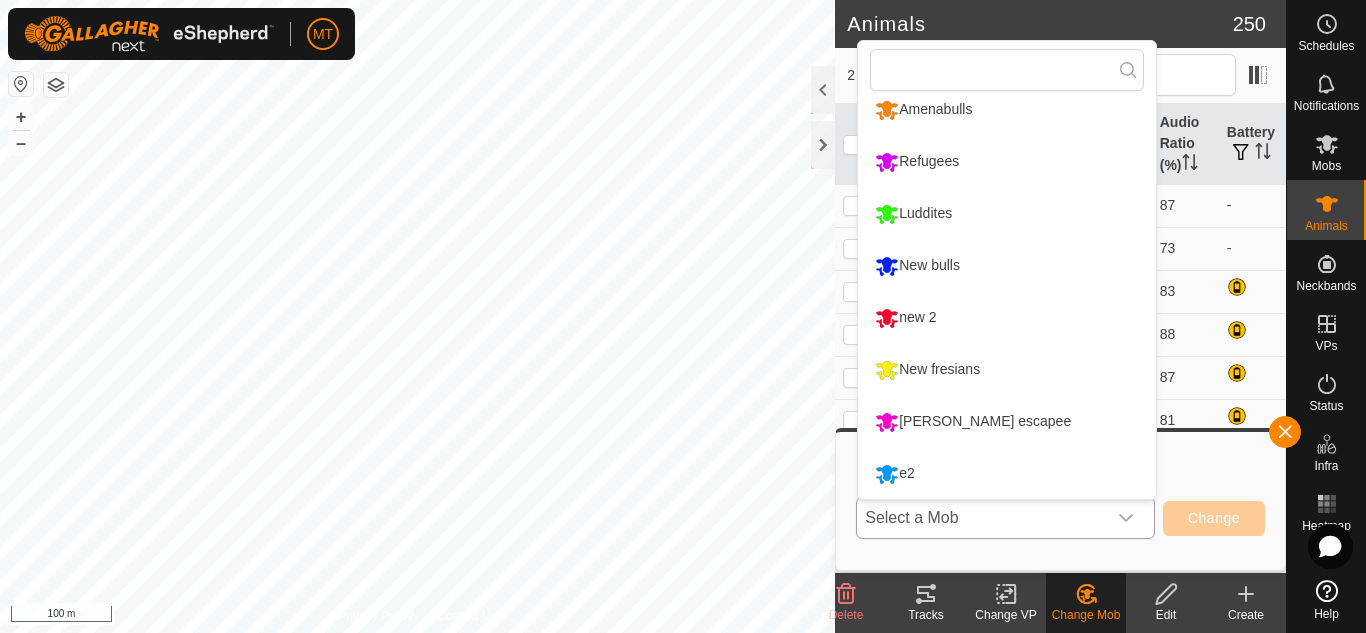 click on "e2" at bounding box center (1007, 474) 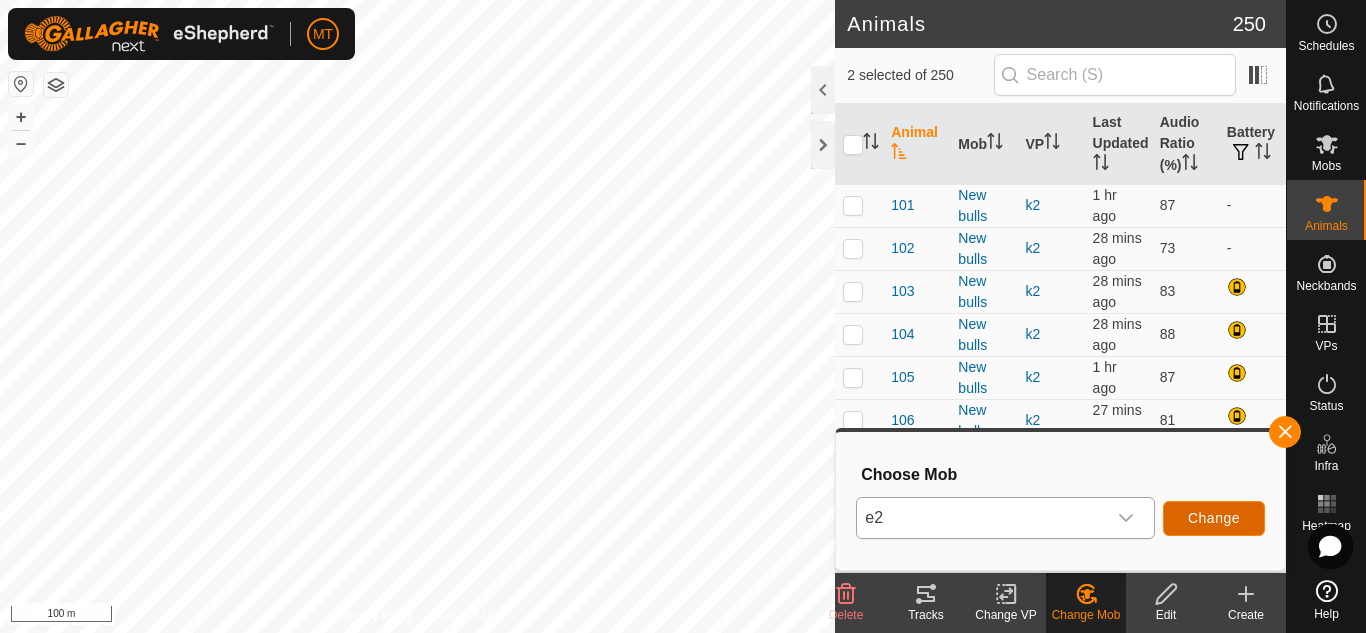 click on "Change" at bounding box center [1214, 518] 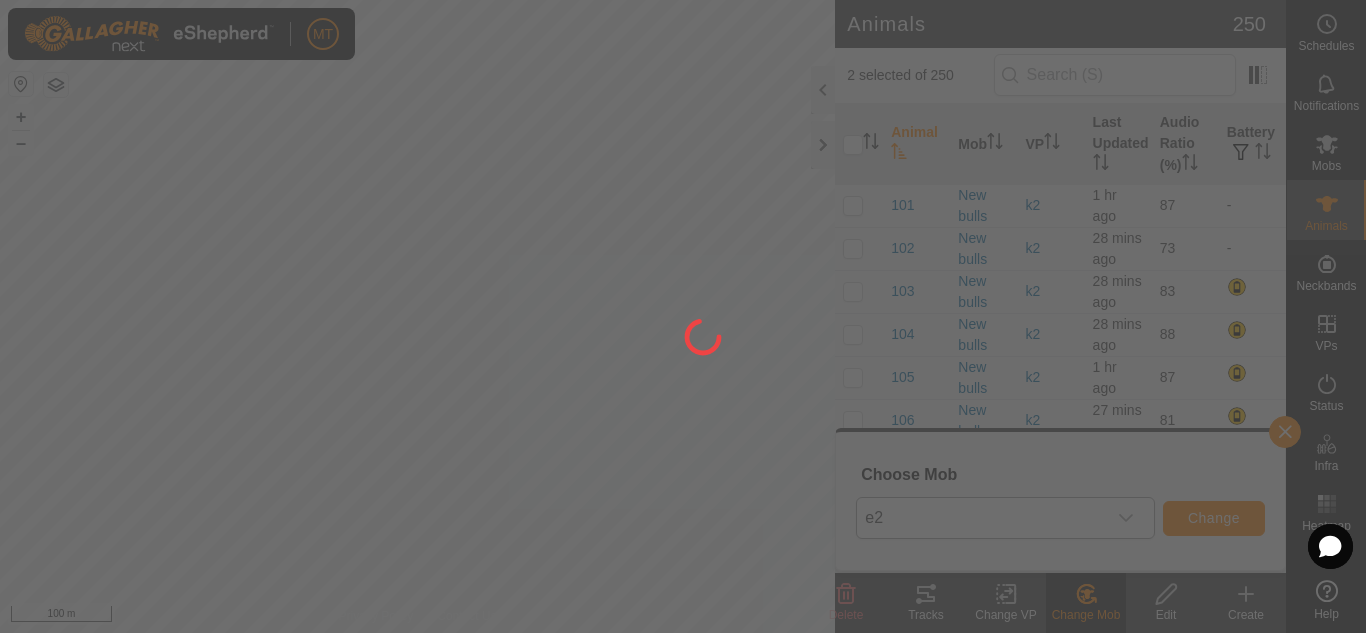 checkbox on "false" 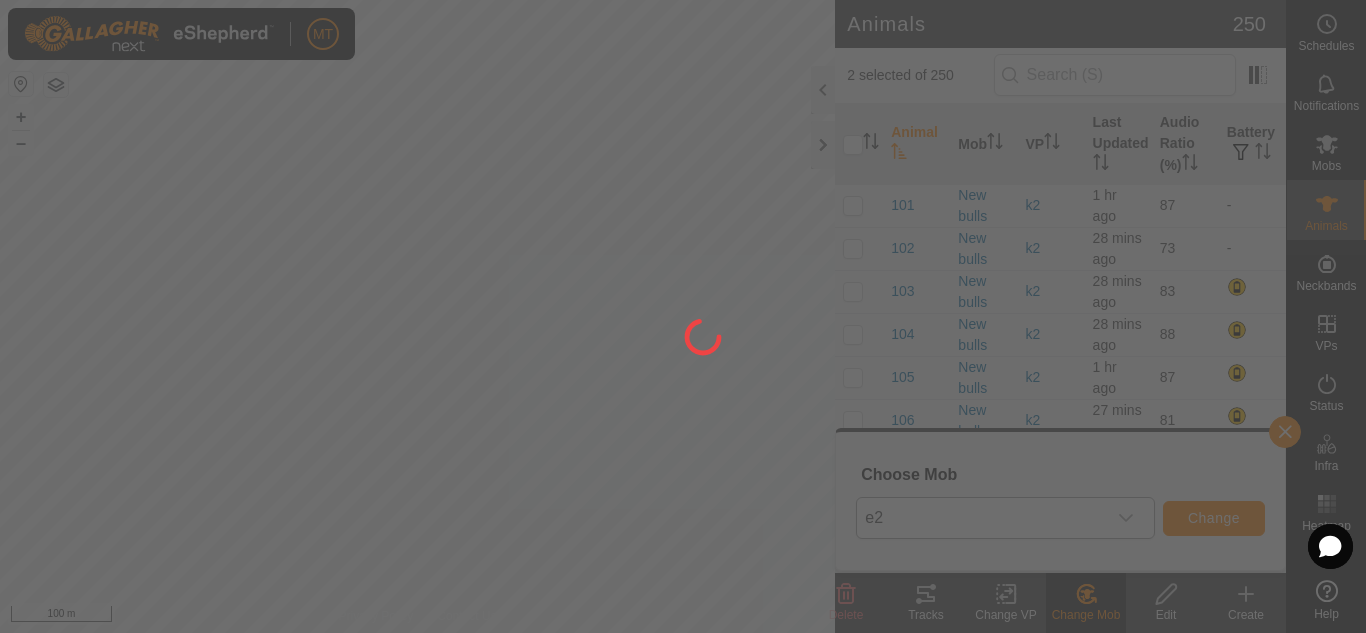 checkbox on "false" 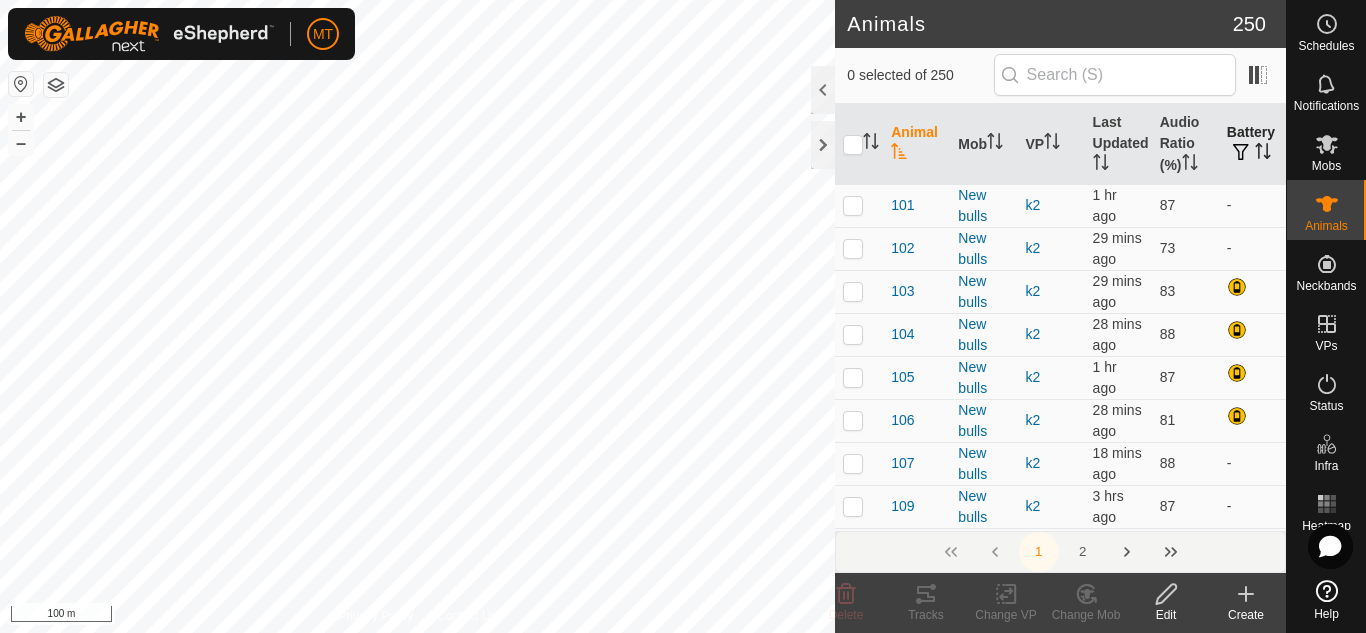 click 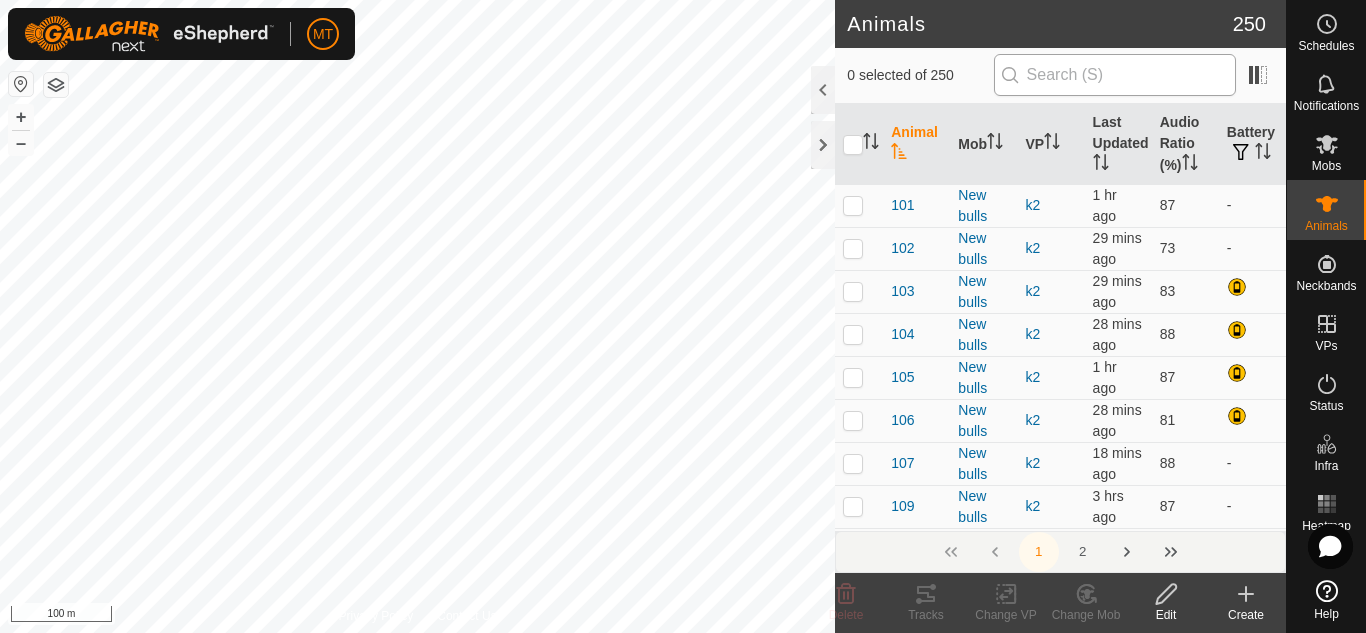 click 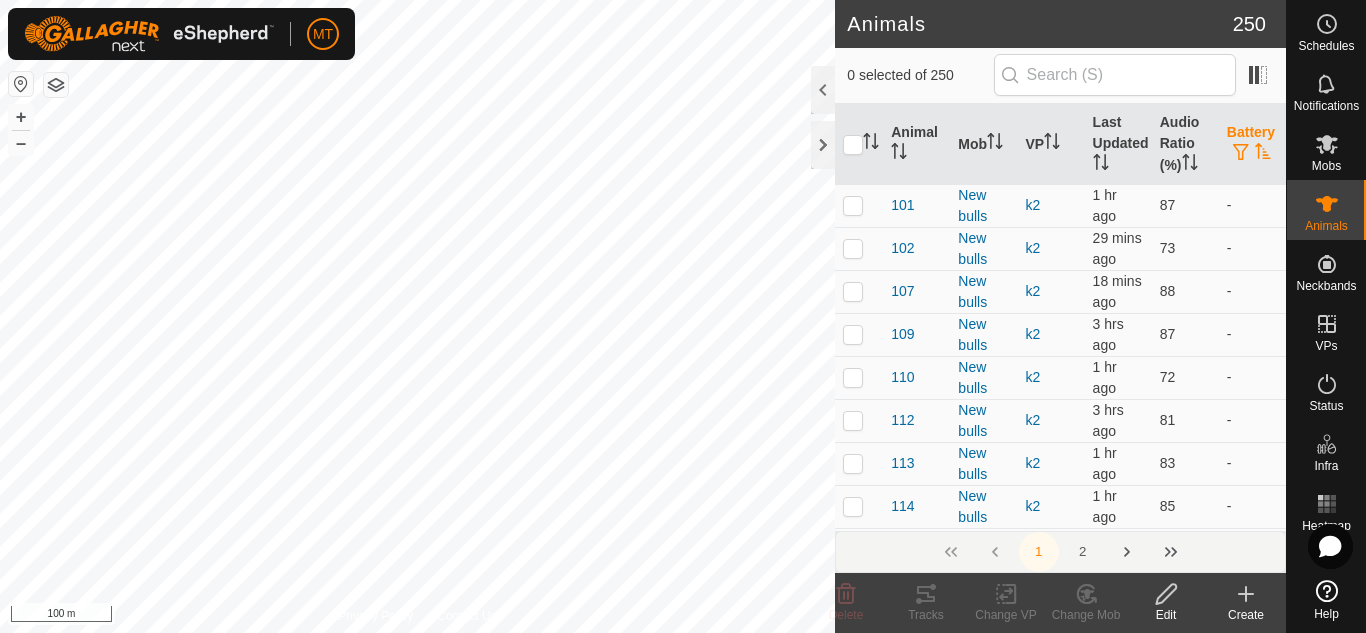 click 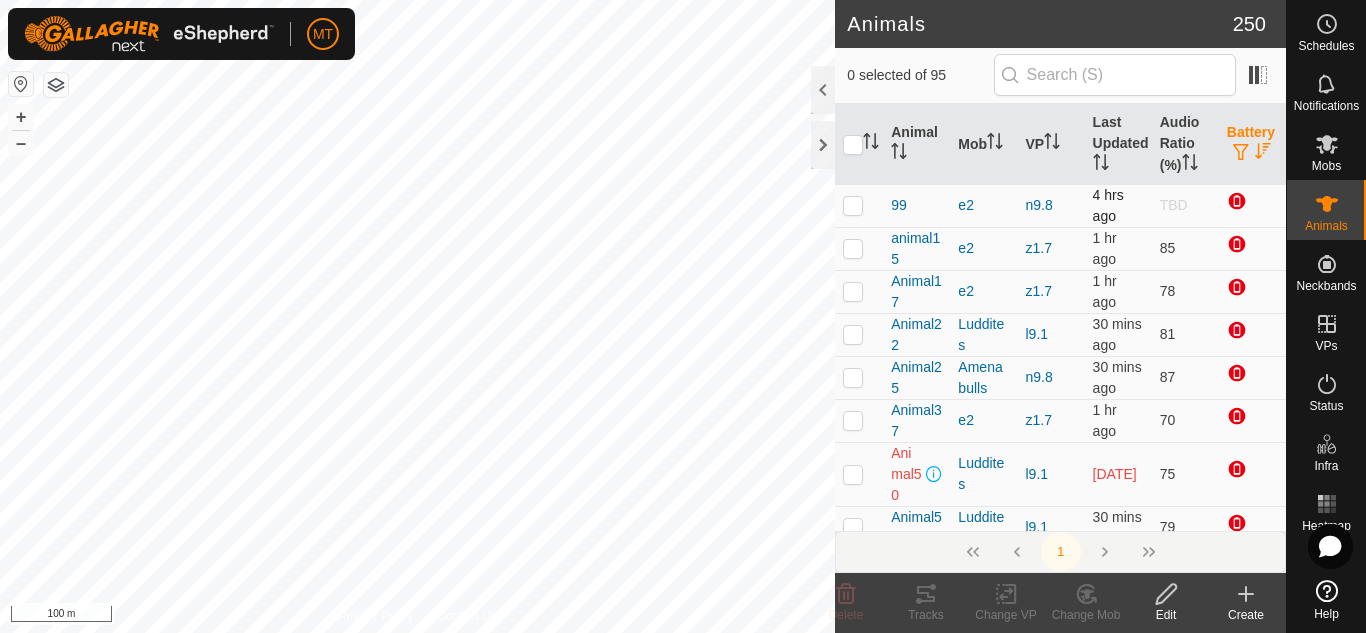 click at bounding box center [853, 205] 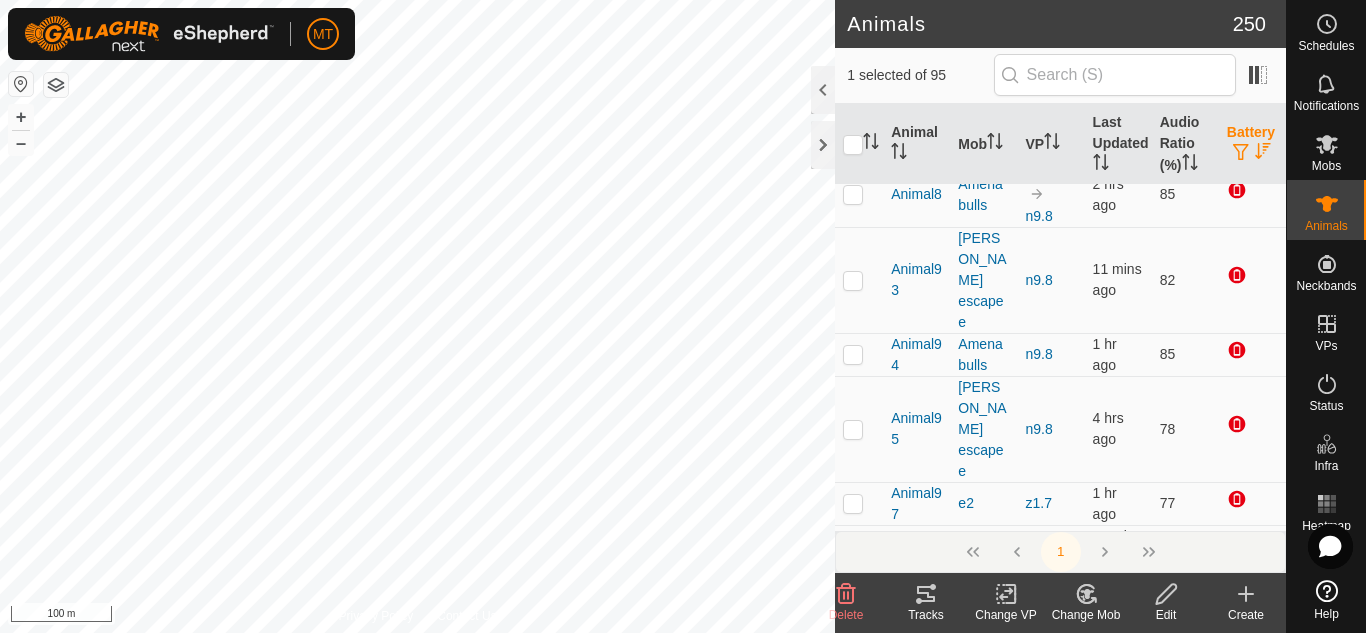 scroll, scrollTop: 0, scrollLeft: 0, axis: both 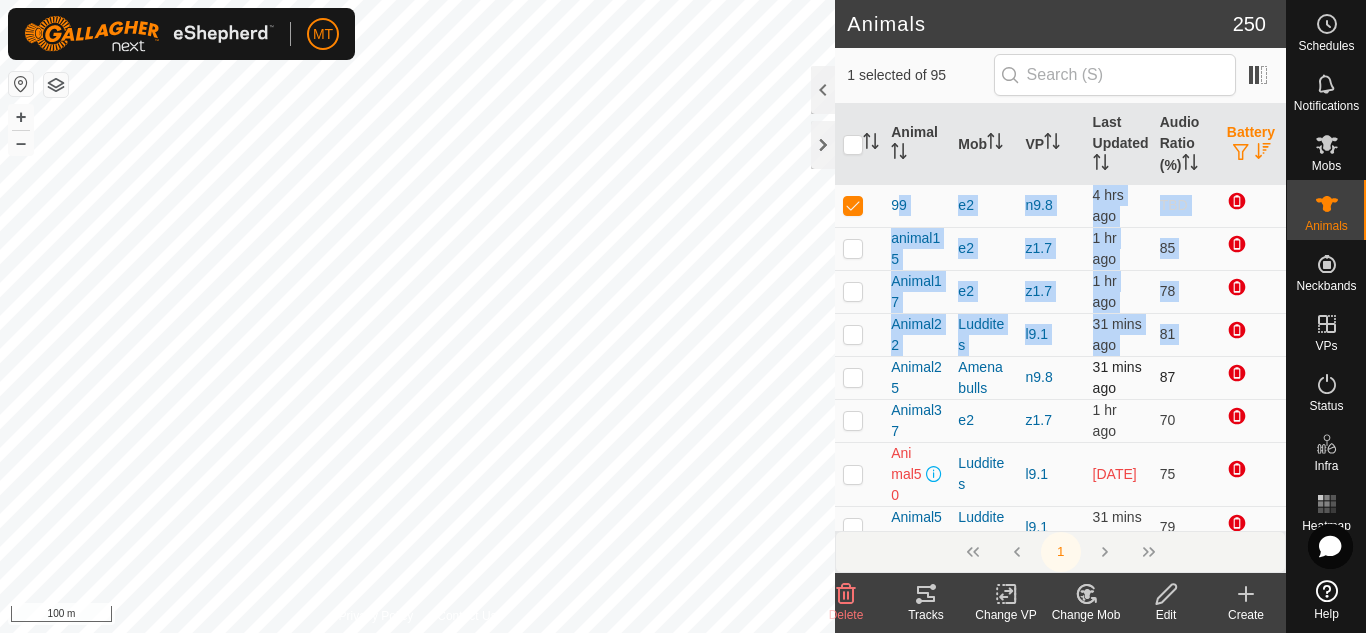 click at bounding box center (853, 377) 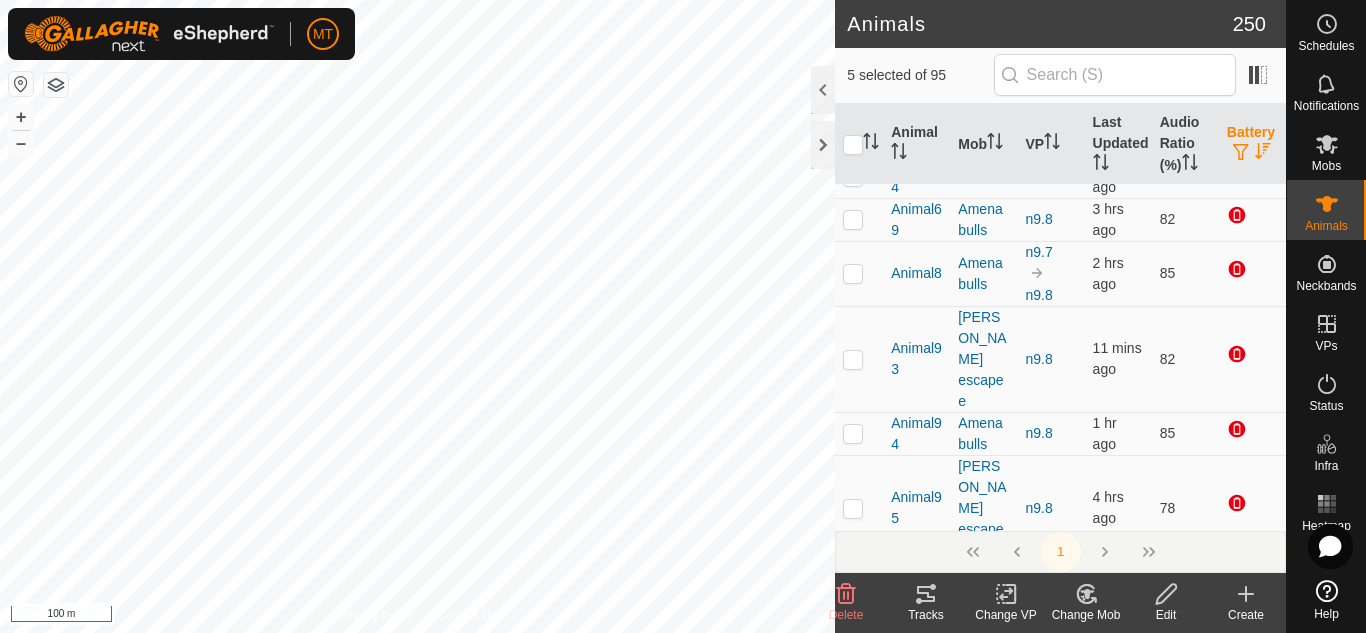 scroll, scrollTop: 537, scrollLeft: 0, axis: vertical 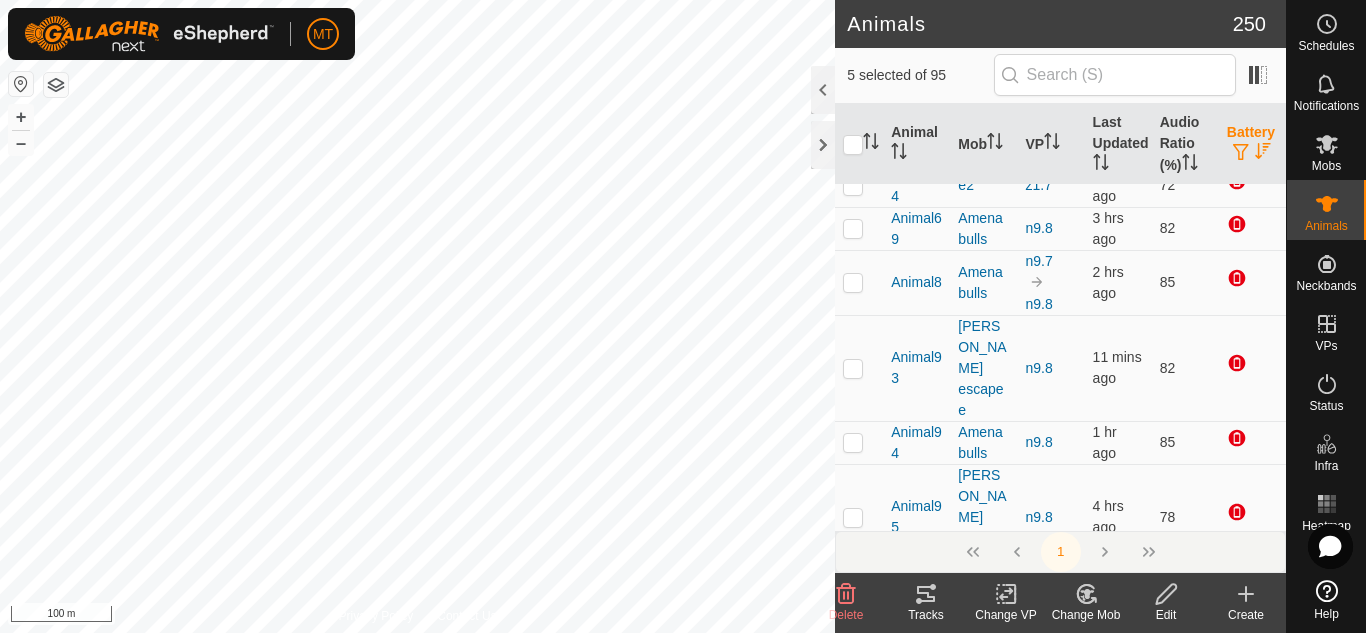 click at bounding box center (859, 591) 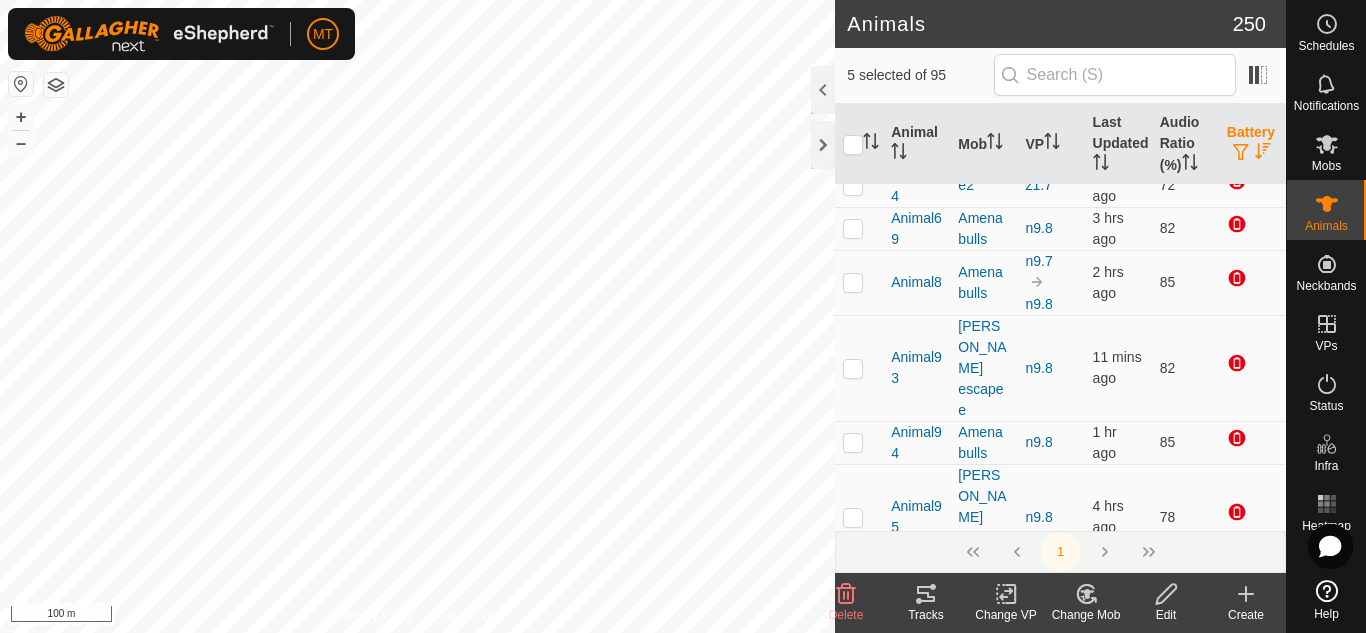 checkbox on "true" 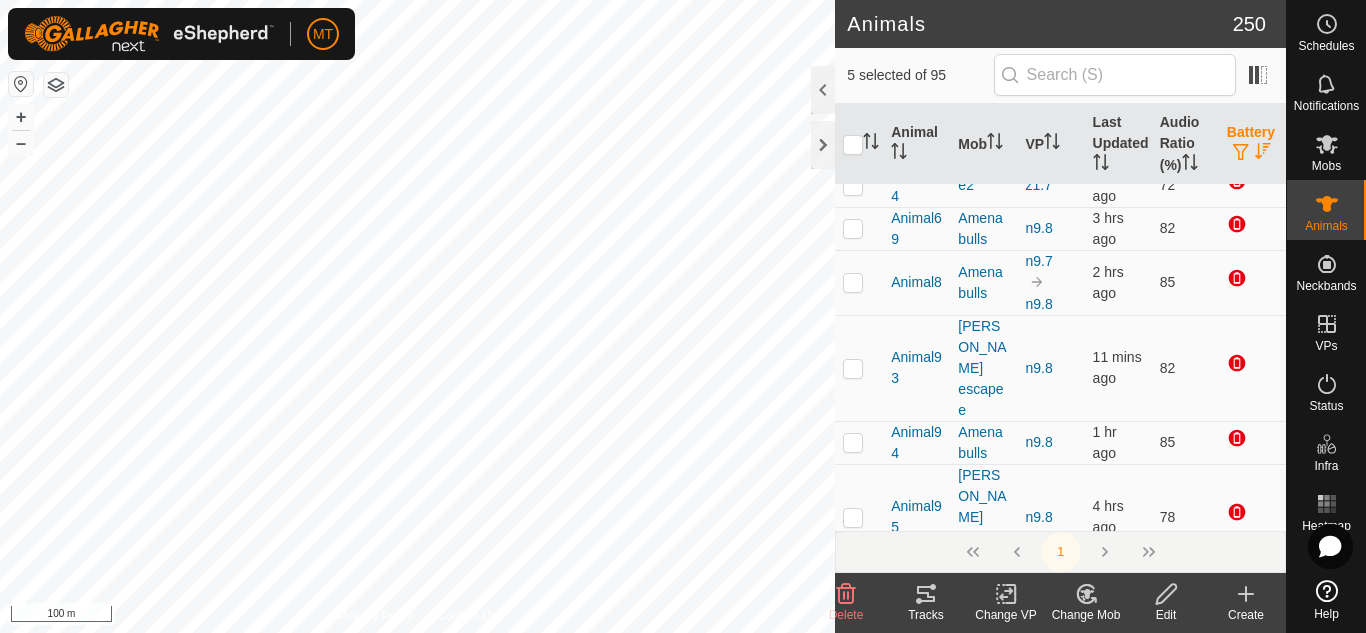checkbox on "true" 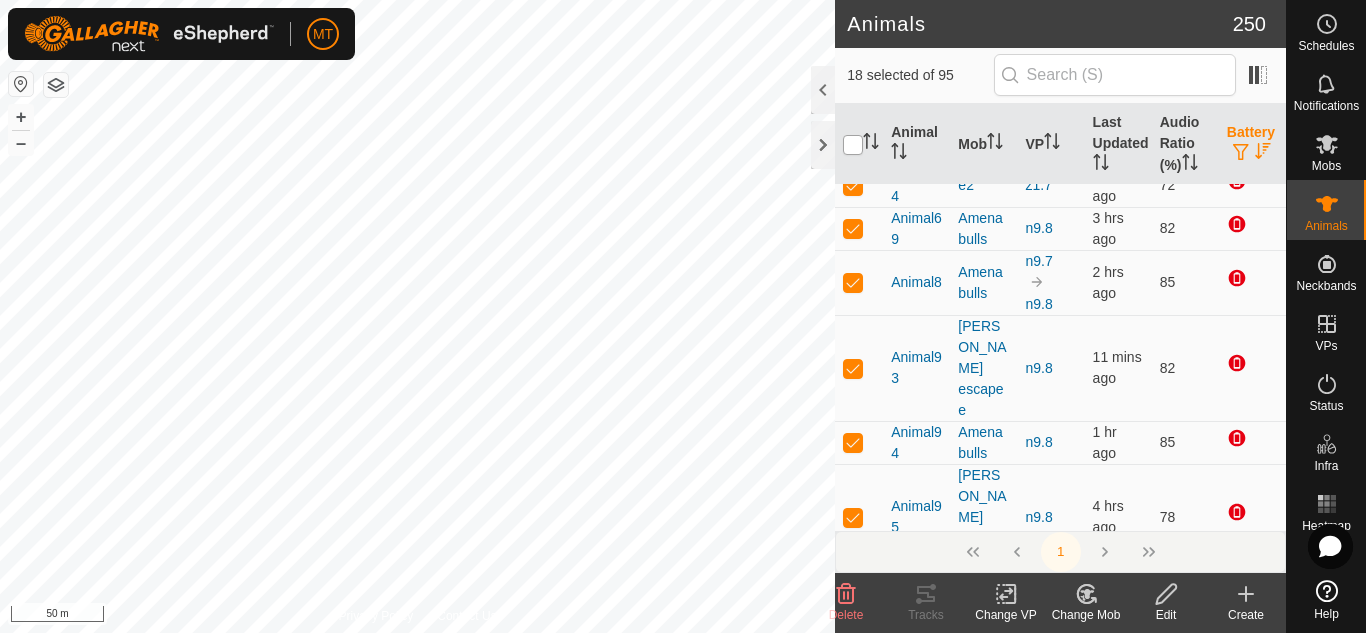 click at bounding box center [853, 145] 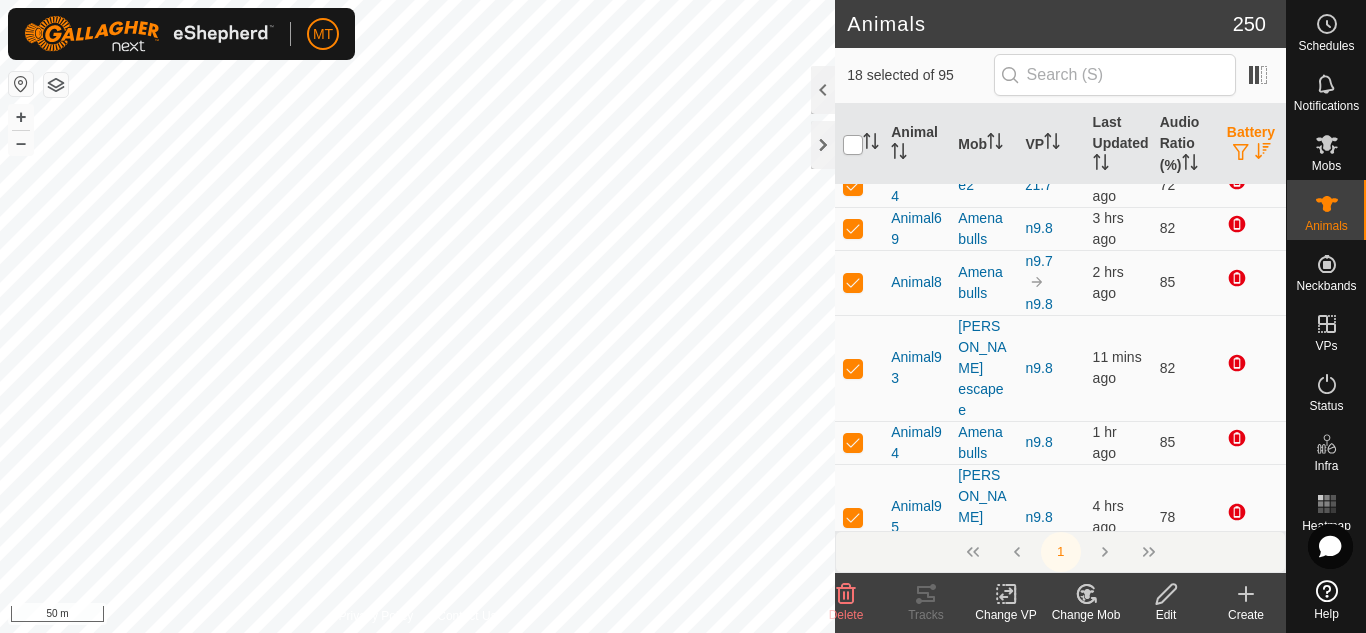 checkbox on "true" 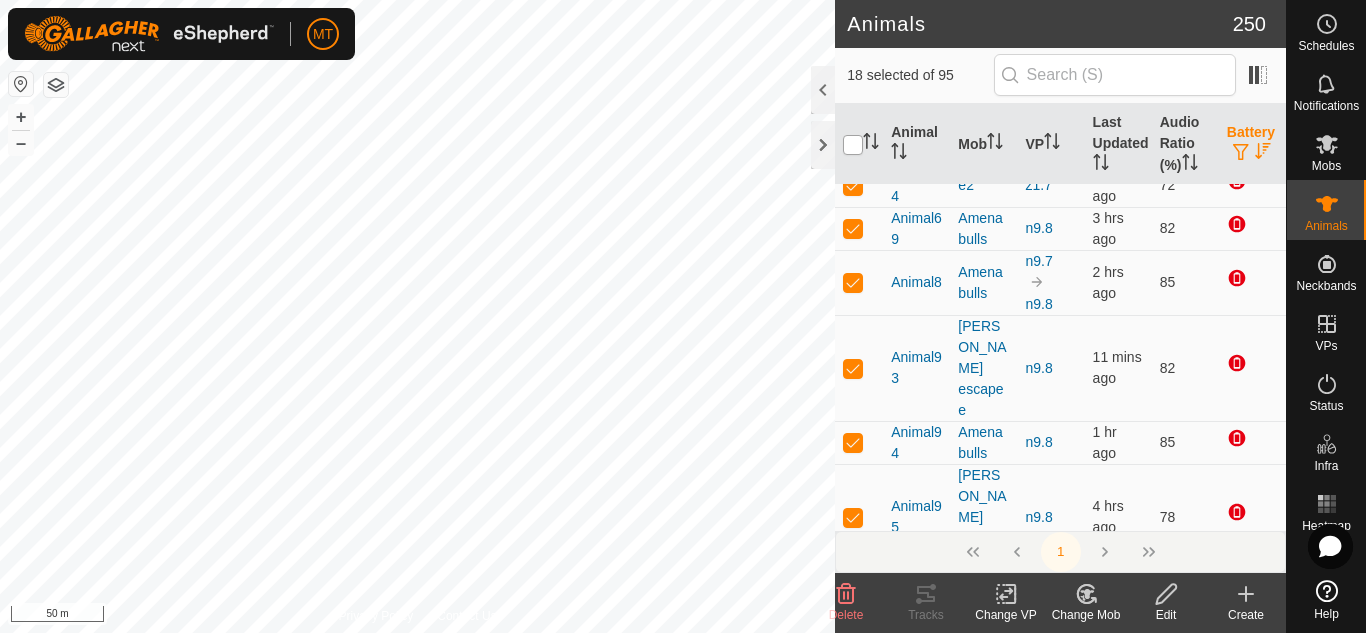 checkbox on "true" 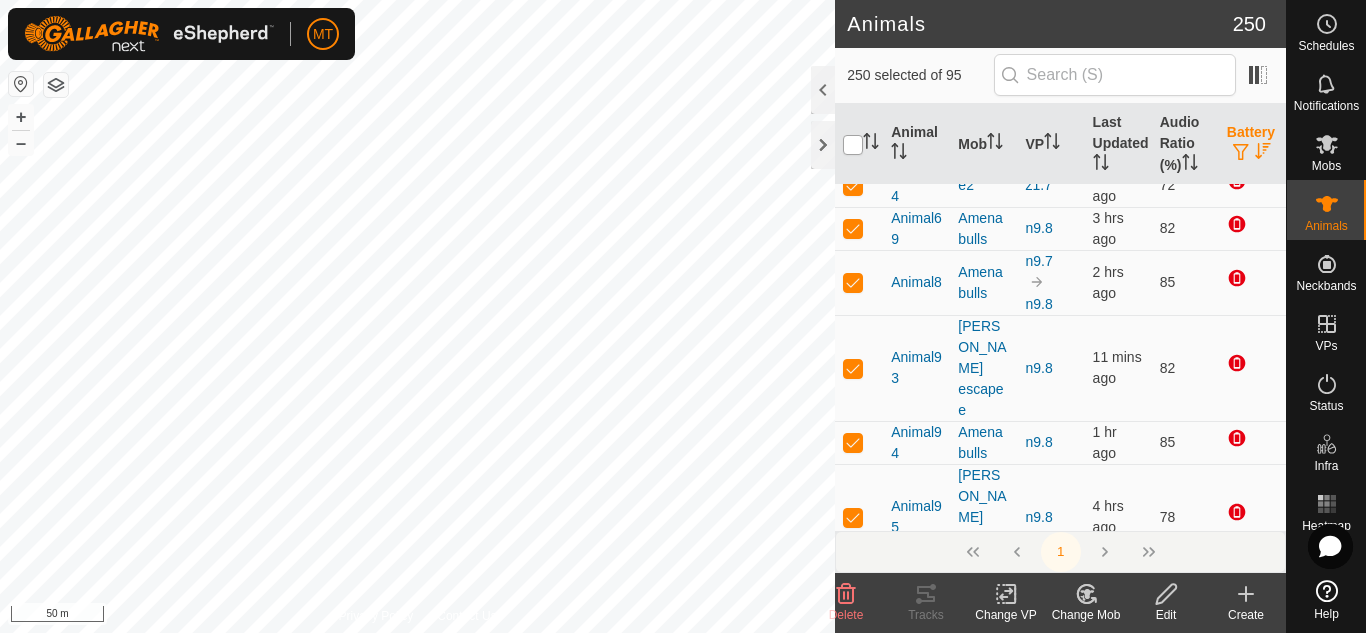 click at bounding box center (853, 145) 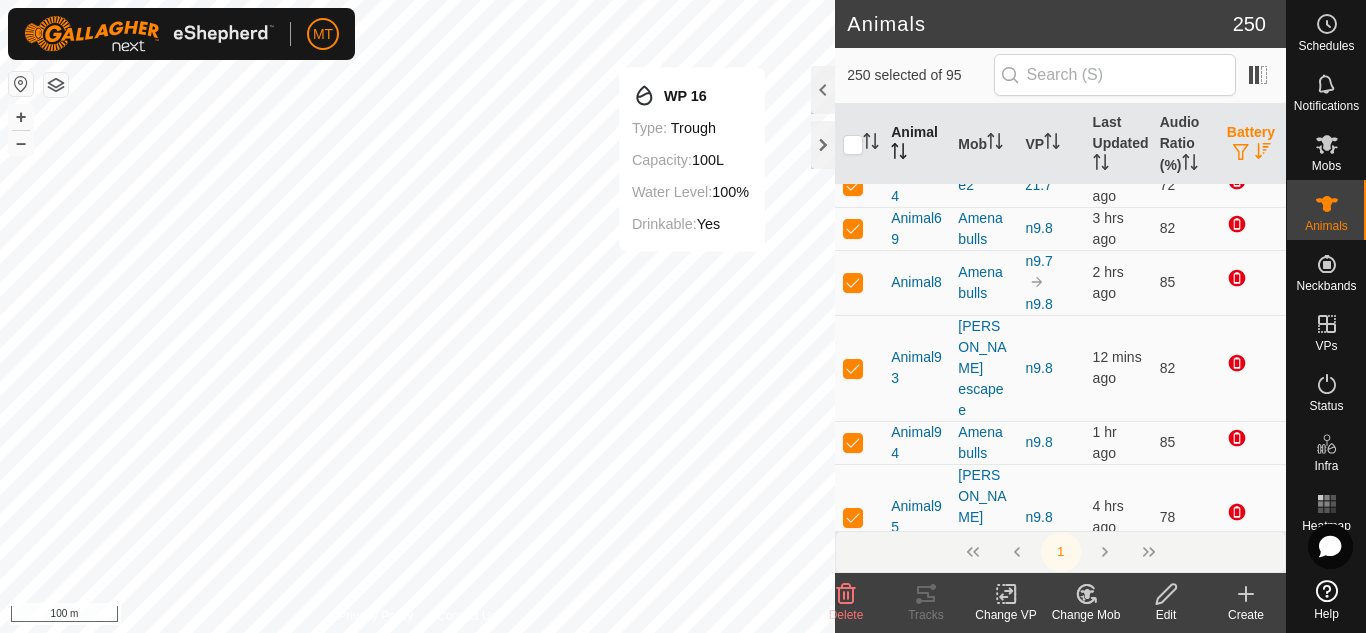 scroll, scrollTop: 0, scrollLeft: 0, axis: both 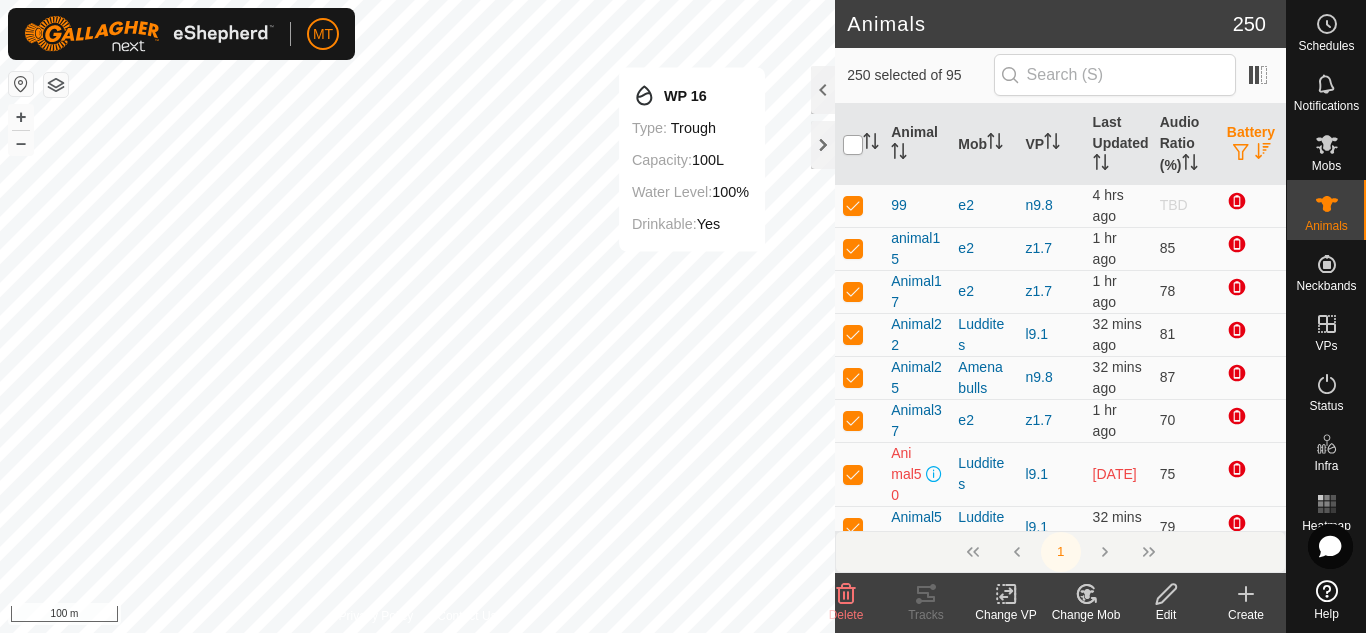 click at bounding box center (853, 145) 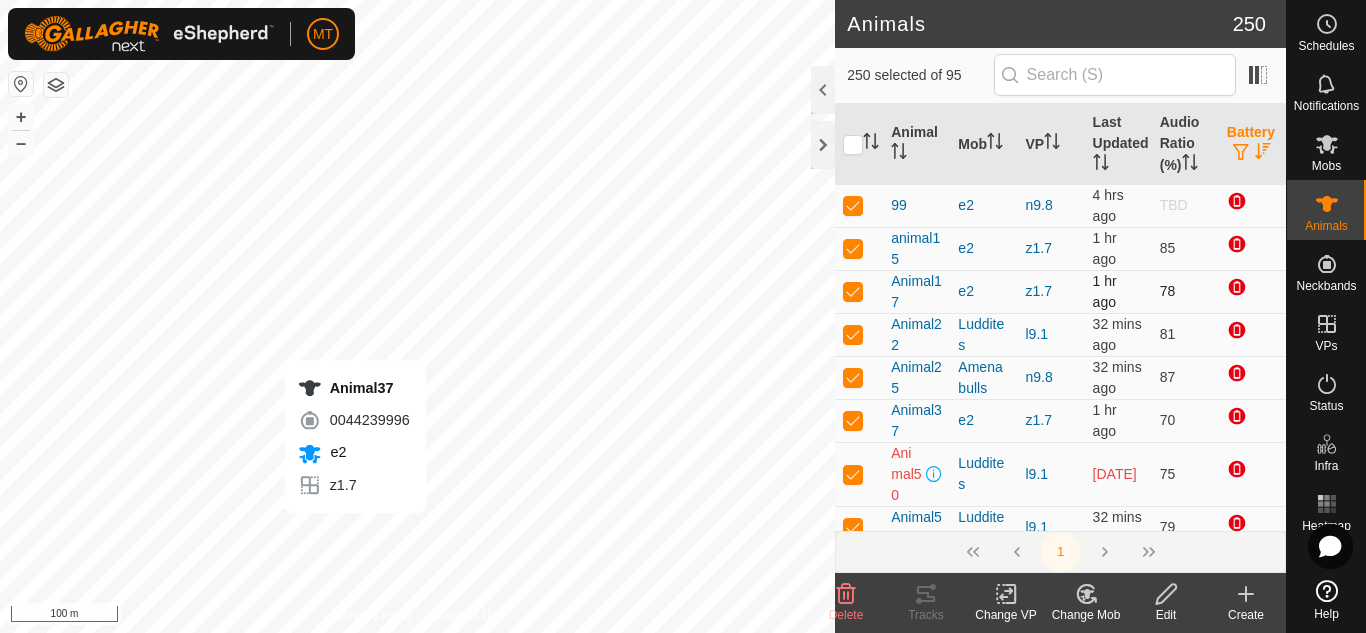 checkbox on "false" 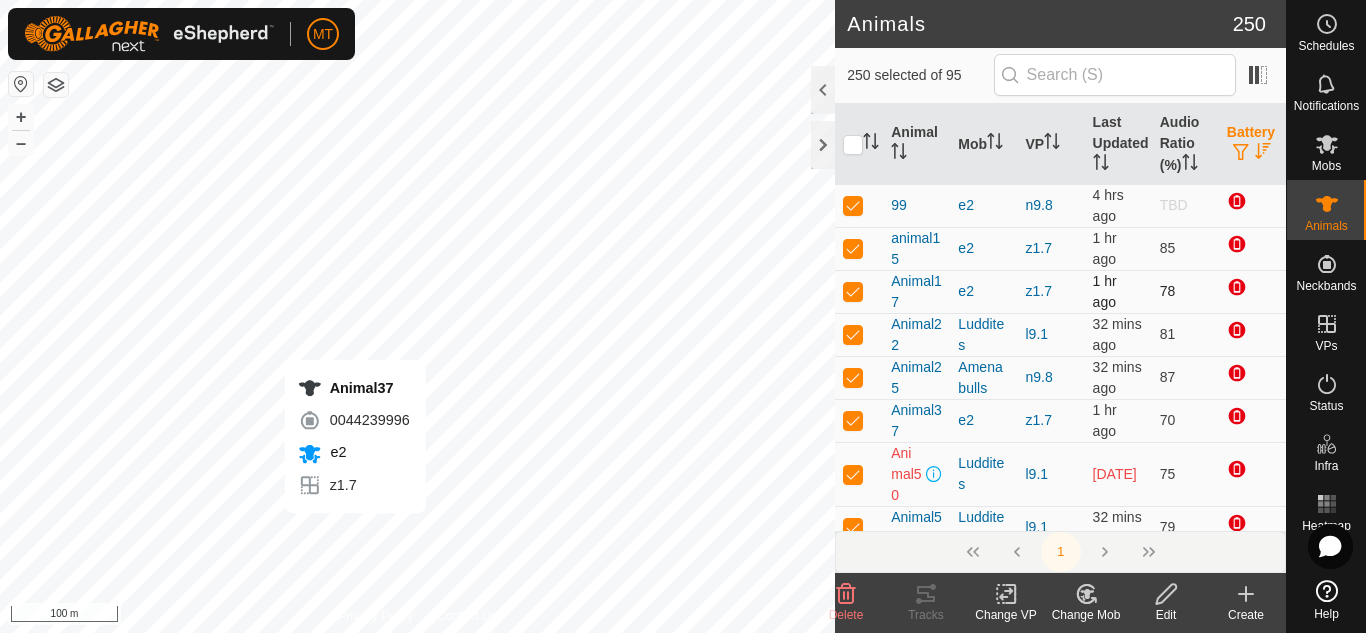 checkbox on "false" 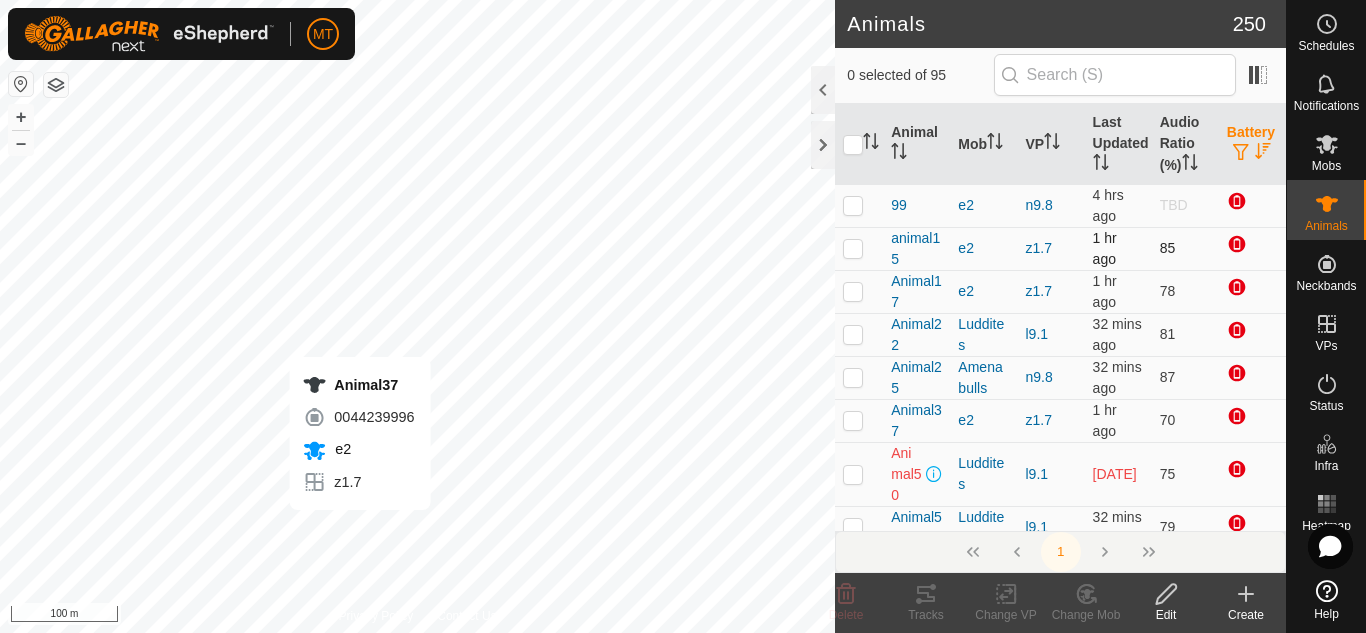 checkbox on "true" 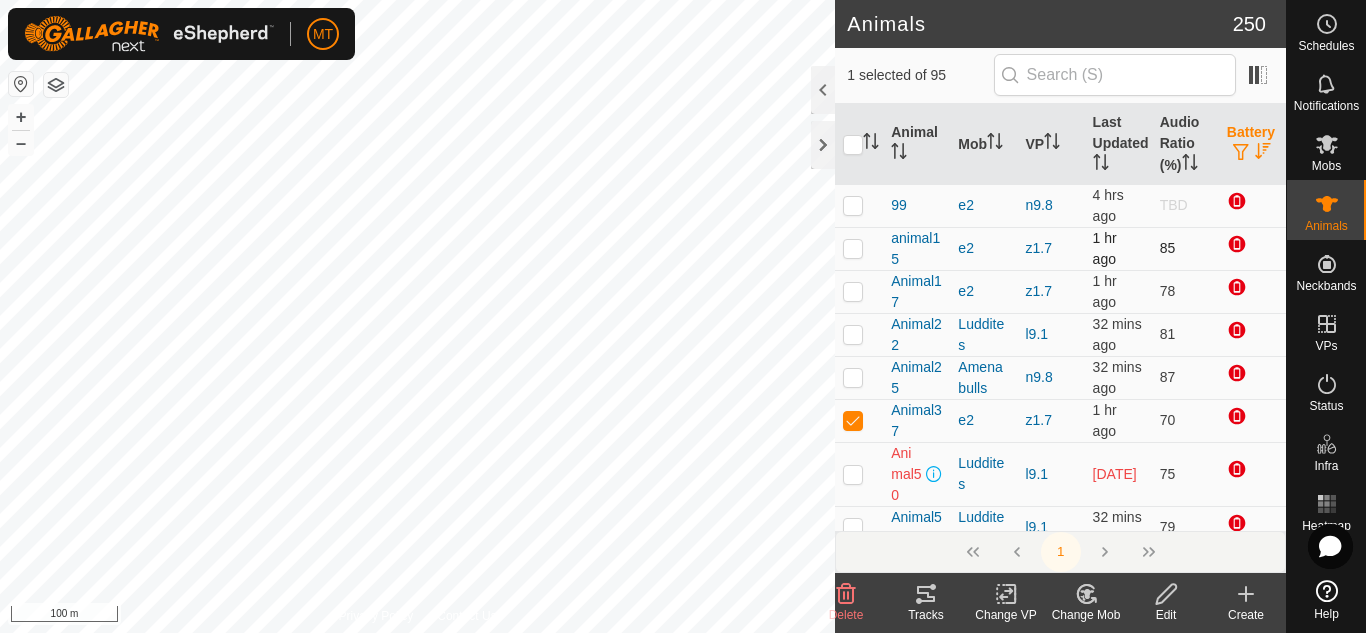 click on "Animal37
0044239996
e2
z1.7 + – ⇧ i 100 m" at bounding box center [417, 316] 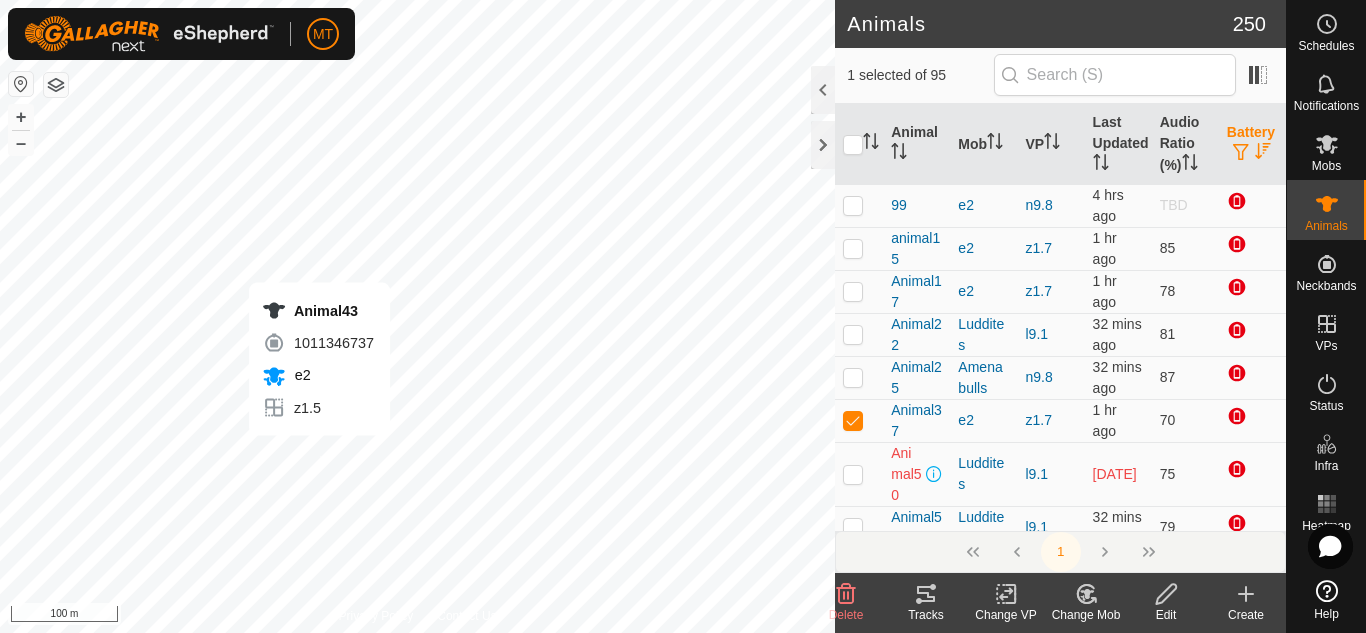 click on "Animal43
1011346737
e2
z1.5 + – ⇧ i 100 m" at bounding box center (417, 316) 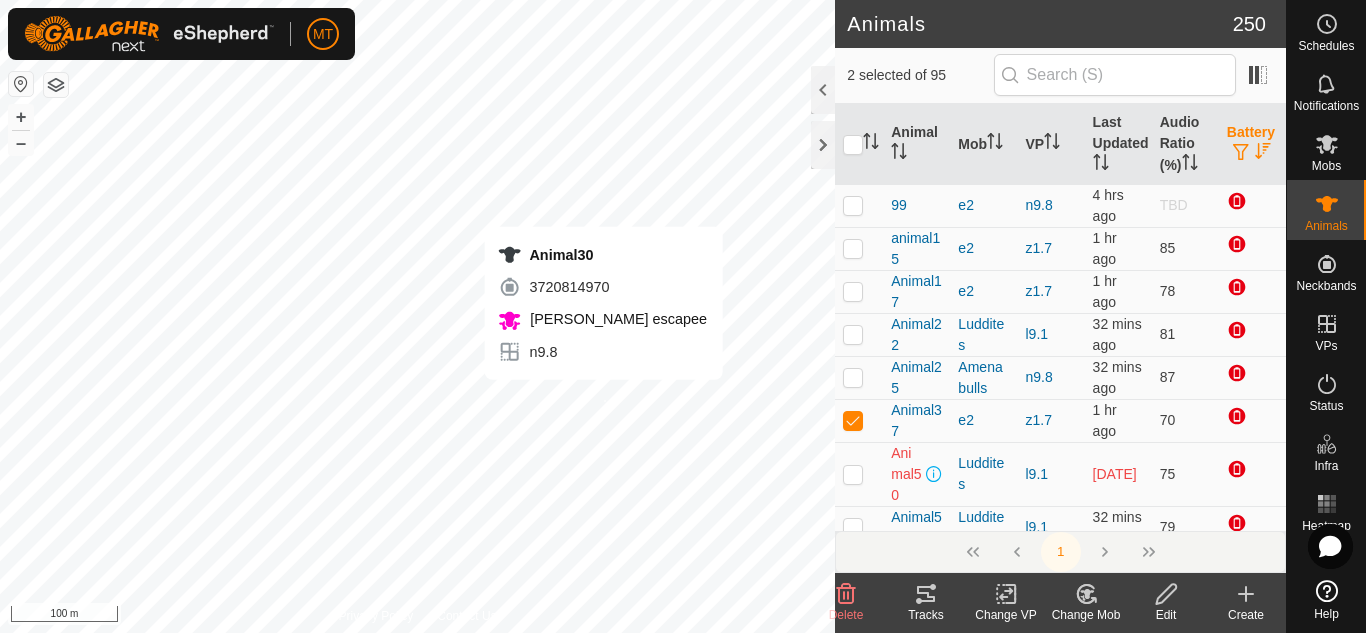 click on "Animal30
3720814970
[PERSON_NAME] escapee
n9.8 + – ⇧ i 100 m" at bounding box center [417, 316] 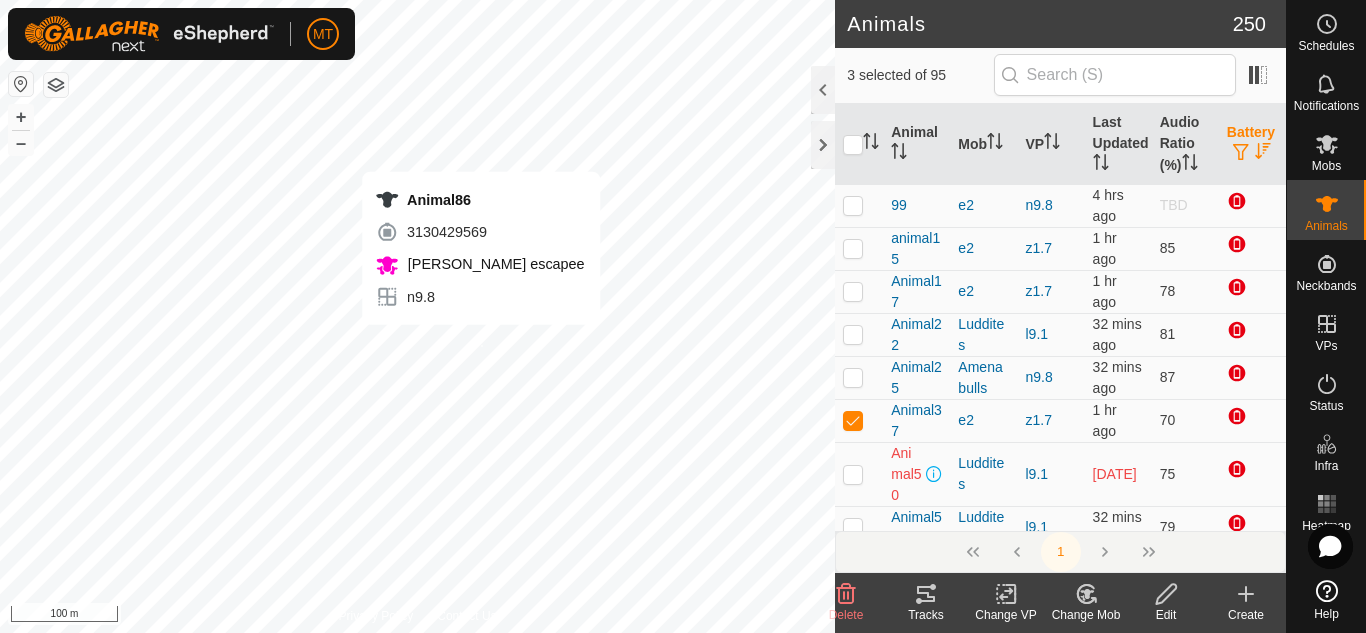click on "Animal86
3130429569
[PERSON_NAME] escapee
n9.8 + – ⇧ i 100 m" at bounding box center [417, 316] 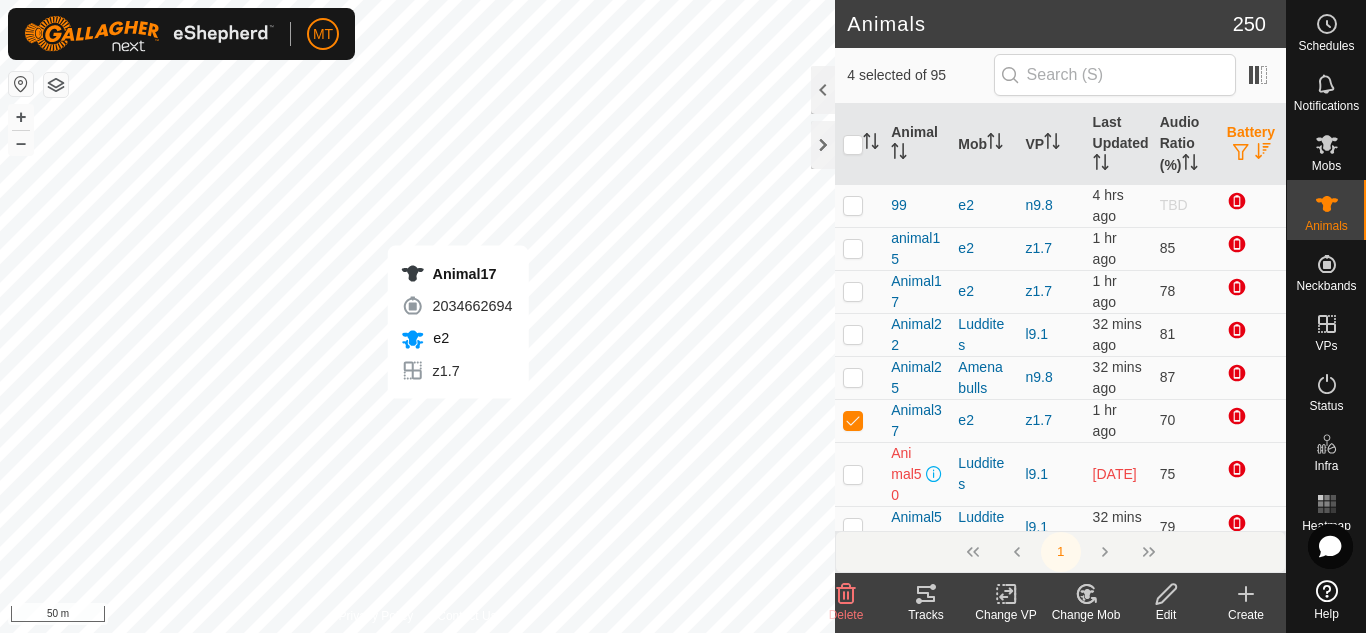 click on "Animal17
2034662694
e2
z1.7 + – ⇧ i 50 m" at bounding box center [417, 316] 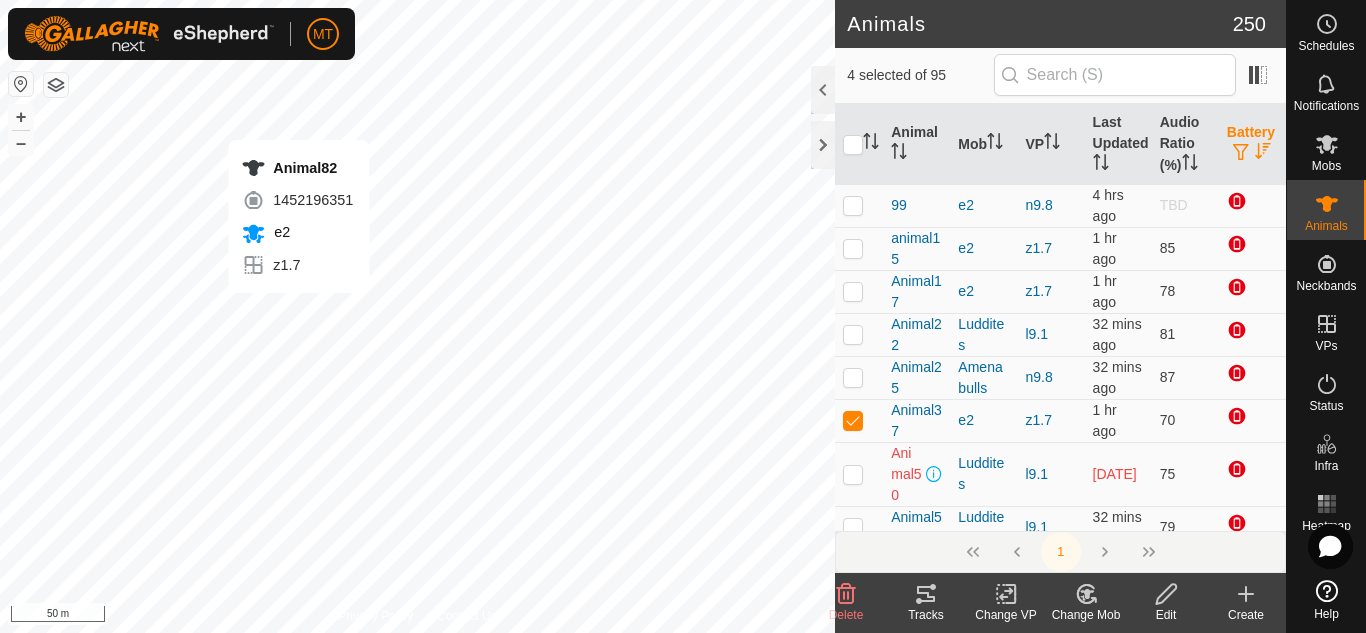 checkbox on "true" 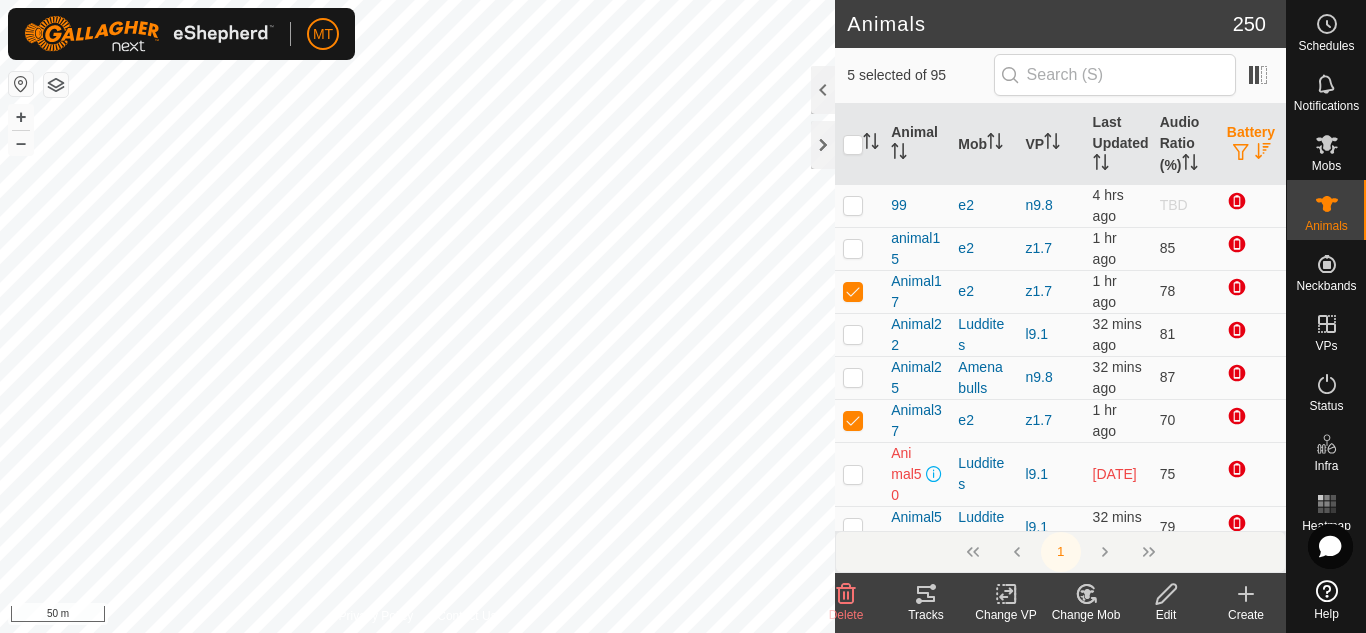 click on "Animal82
1452196351
e2
z1.7 + – ⇧ i 50 m" at bounding box center [417, 316] 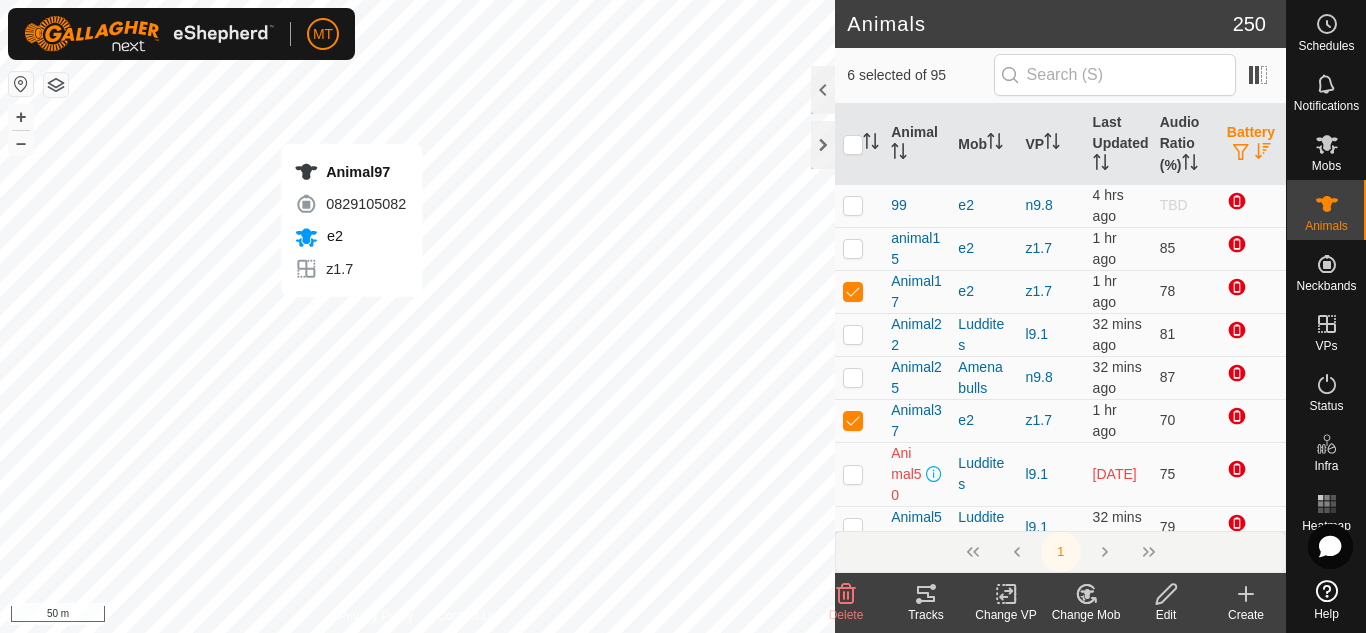 click on "Animal97
0829105082
e2
z1.7 + – ⇧ i 50 m" at bounding box center (417, 316) 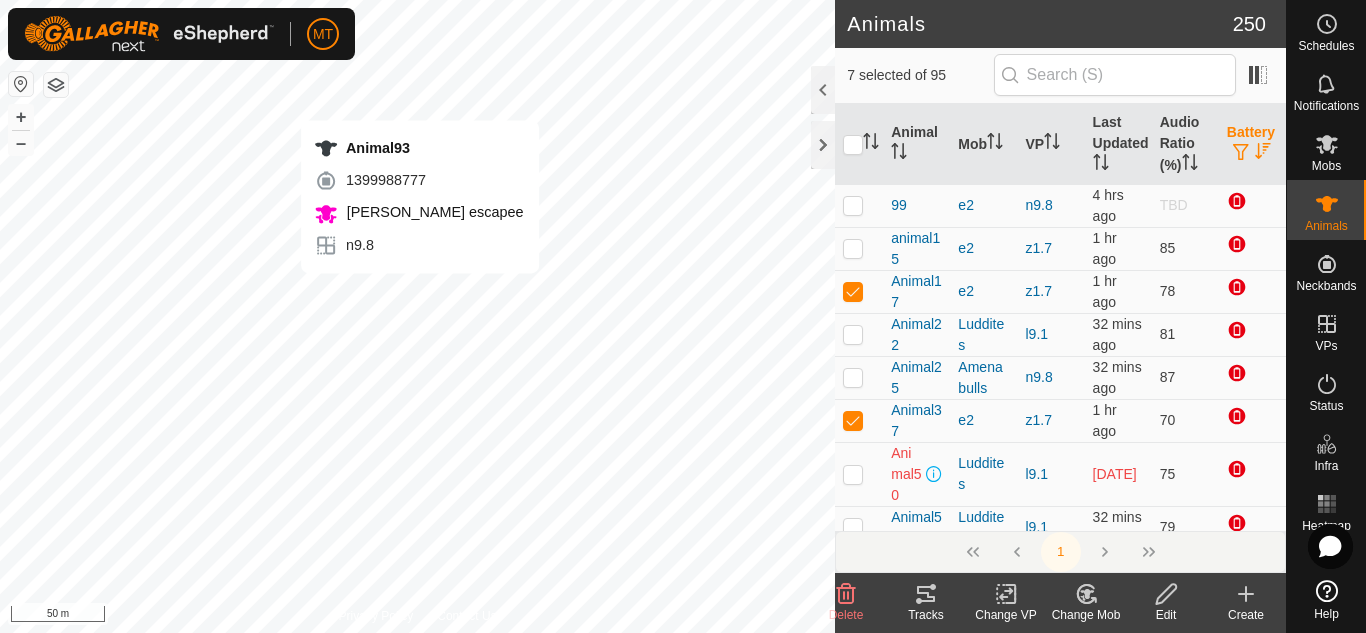click on "Animal93
1399988777
[PERSON_NAME] escapee
n9.8 + – ⇧ i 50 m" at bounding box center [417, 316] 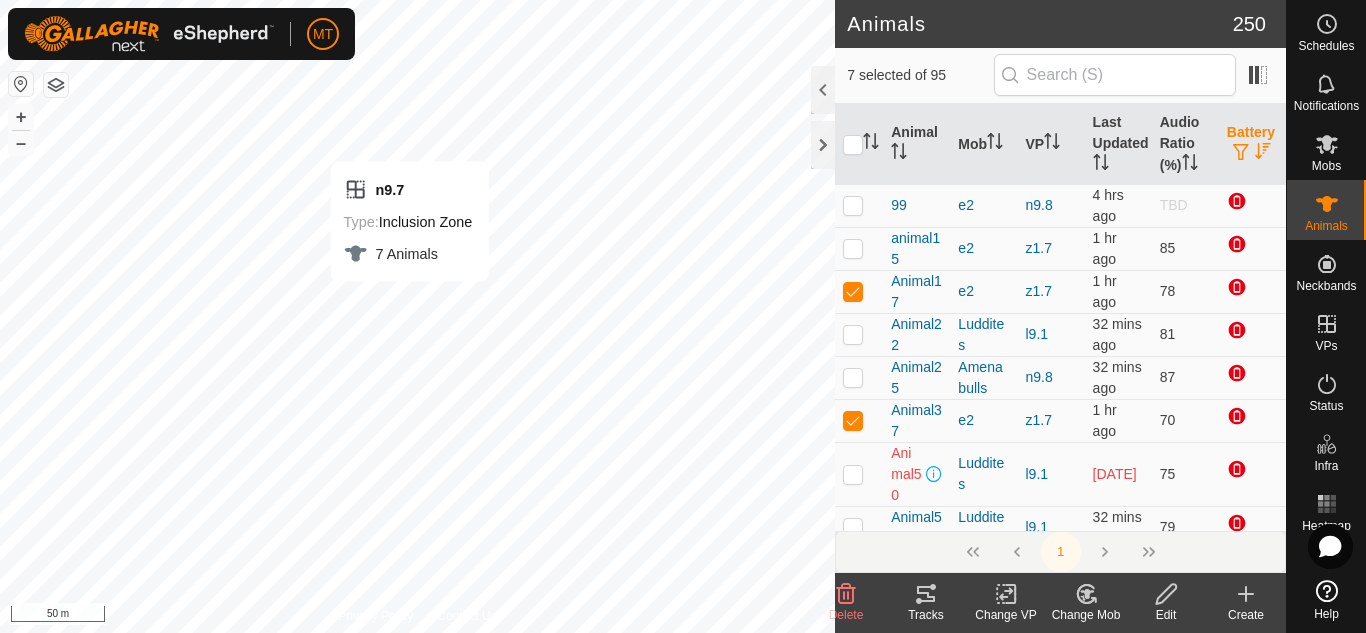 checkbox on "true" 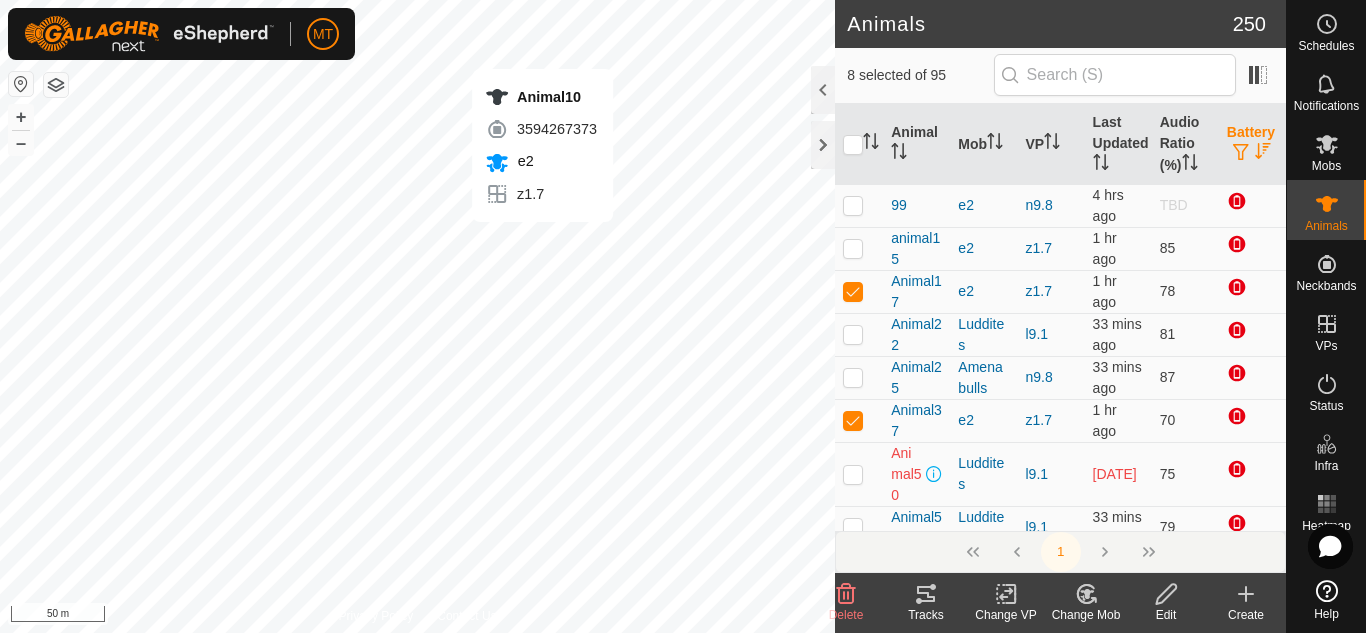 click on "Animal10
3594267373
e2
z1.7 + – ⇧ i 50 m" at bounding box center (417, 316) 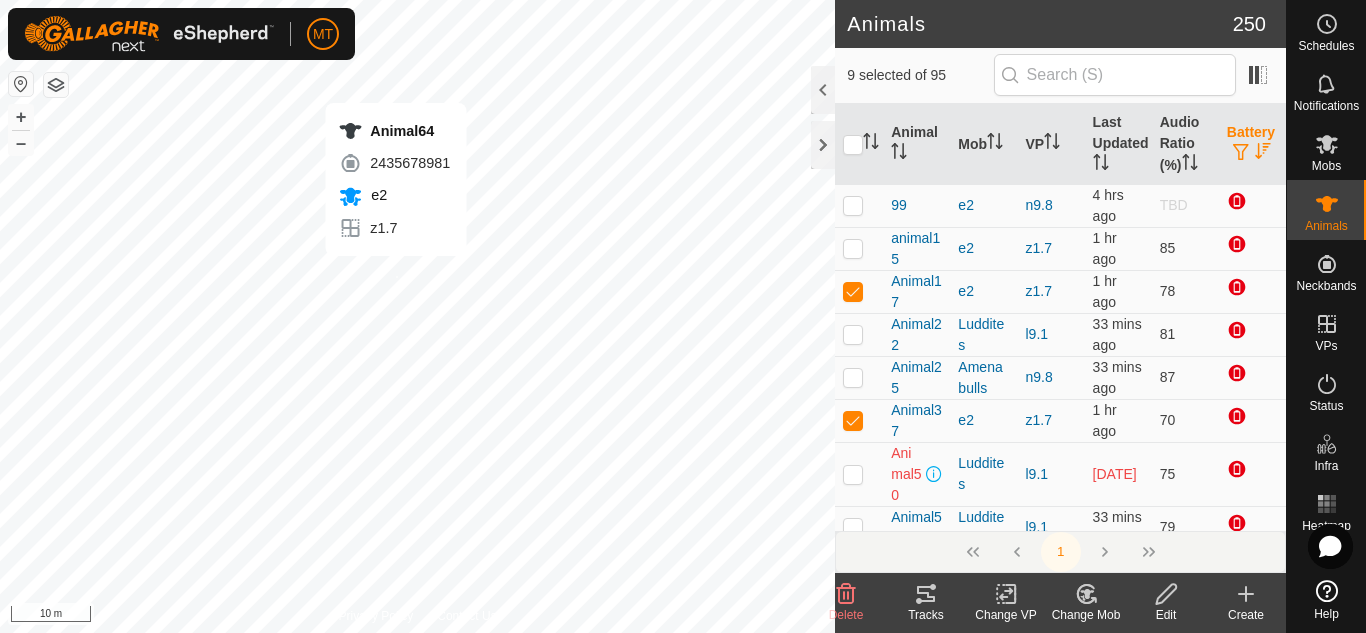 click on "Animal64
2435678981
e2
z1.7 + – ⇧ i 10 m" at bounding box center (417, 316) 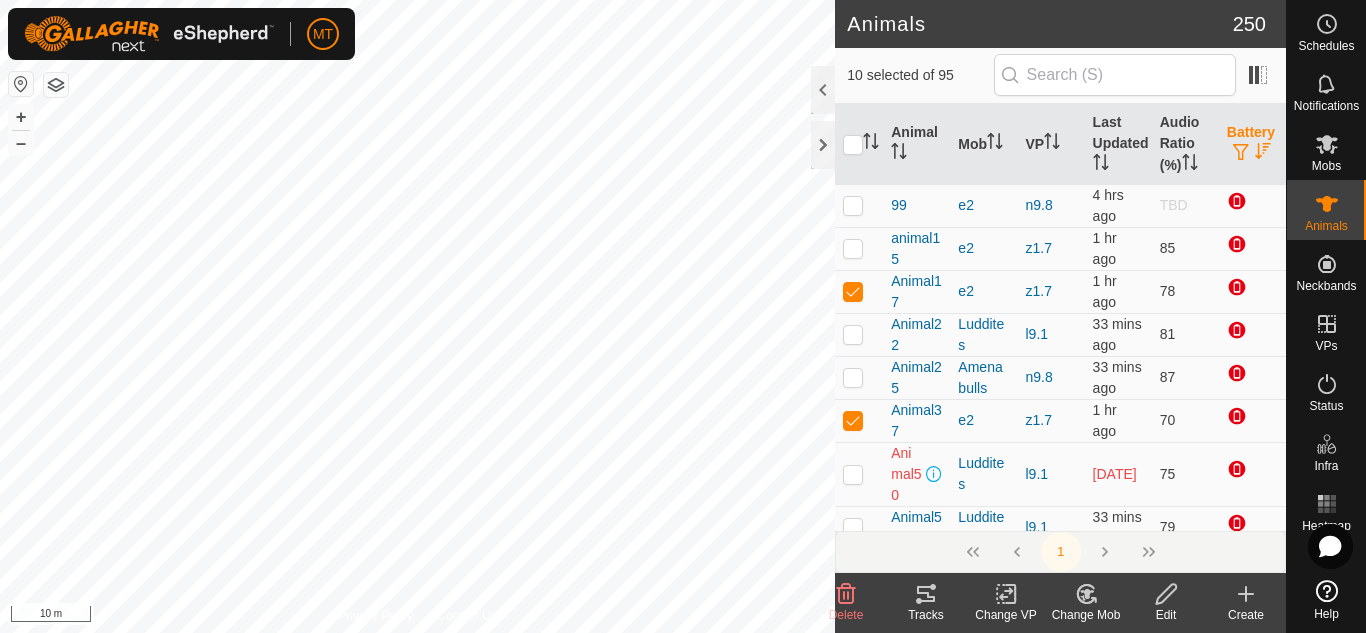 checkbox on "true" 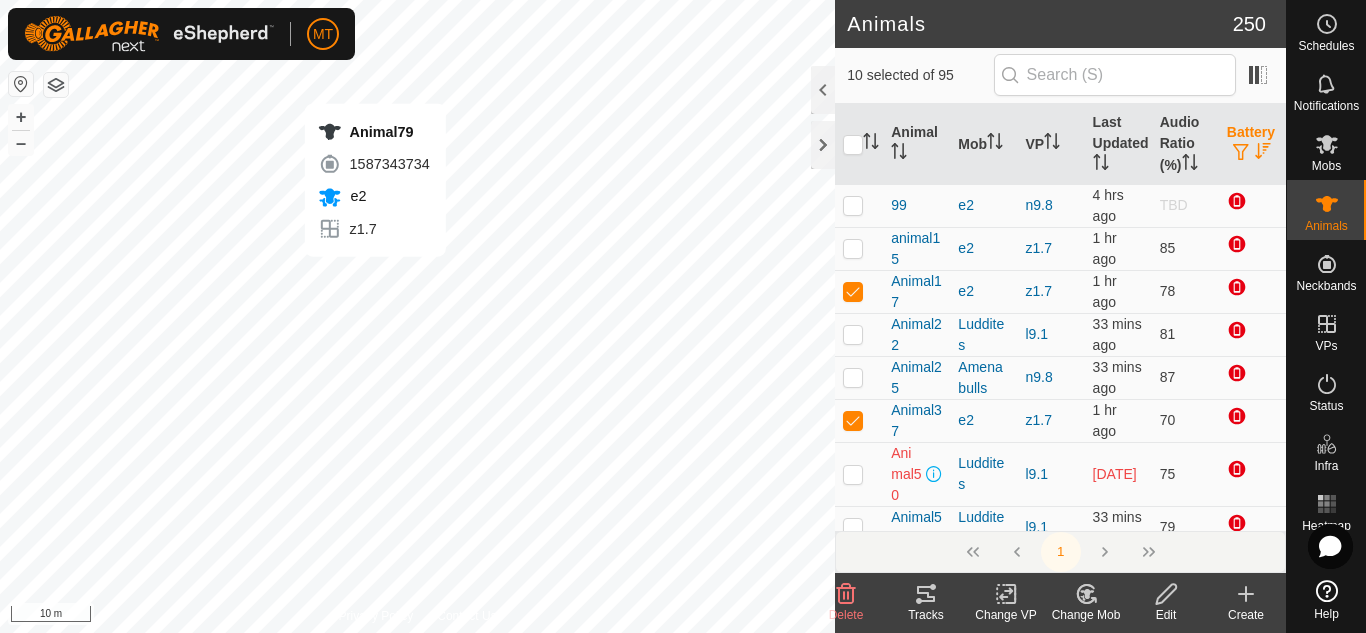 click on "Animal79
1587343734
e2
z1.7 + – ⇧ i 10 m" at bounding box center (417, 316) 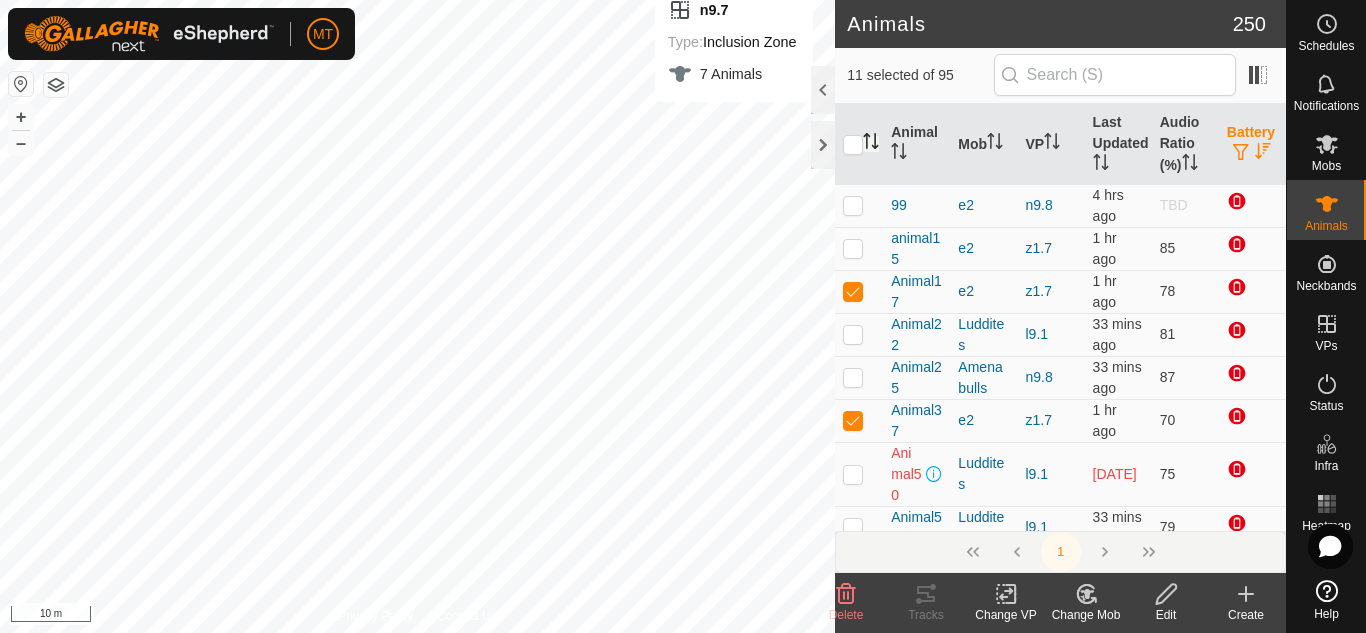 click 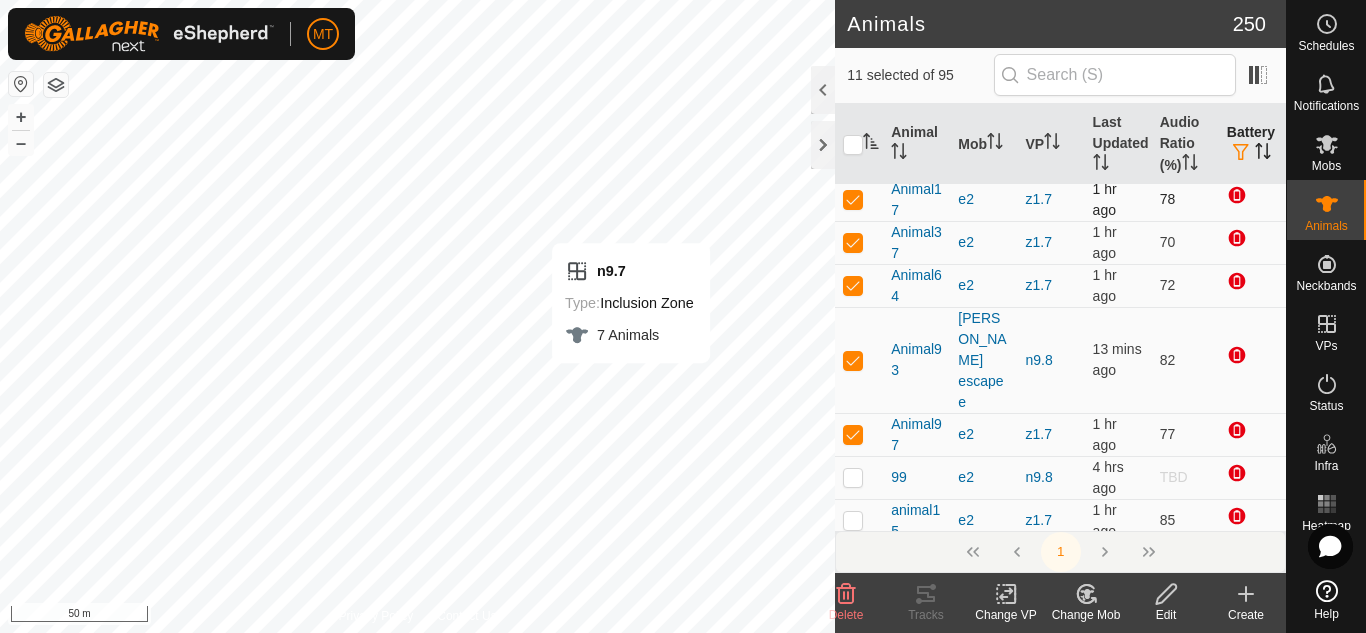 scroll, scrollTop: 0, scrollLeft: 0, axis: both 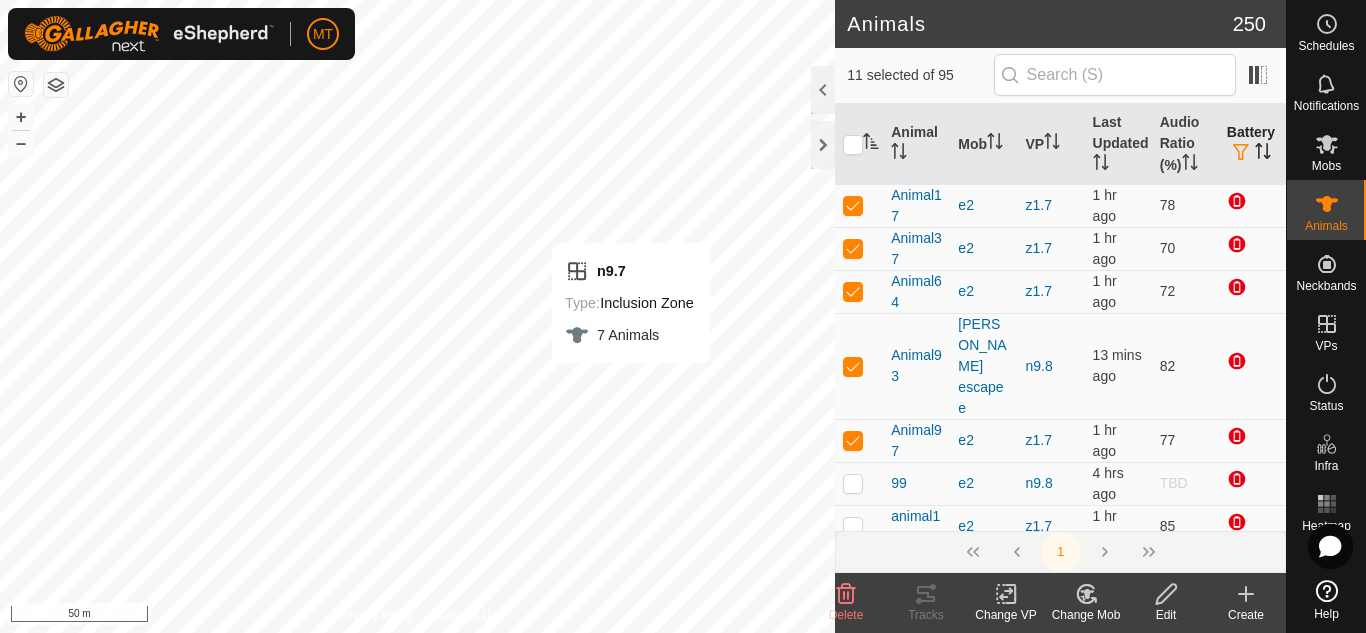 click at bounding box center [1241, 153] 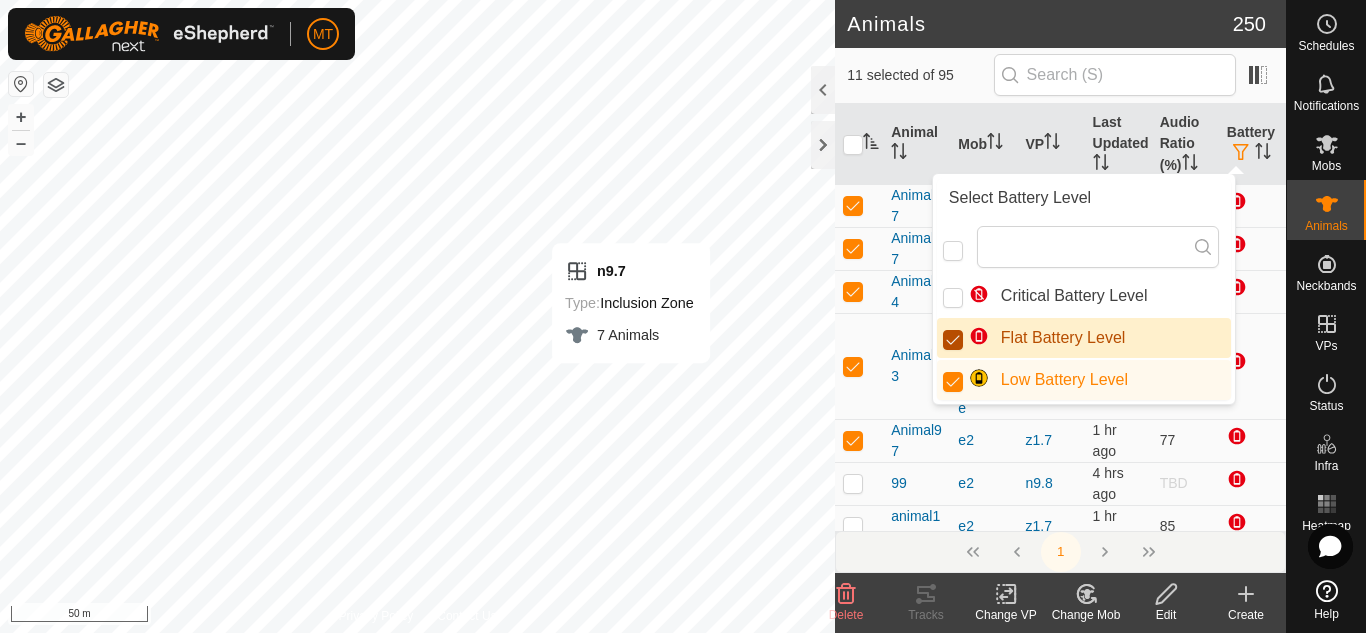 click at bounding box center [953, 340] 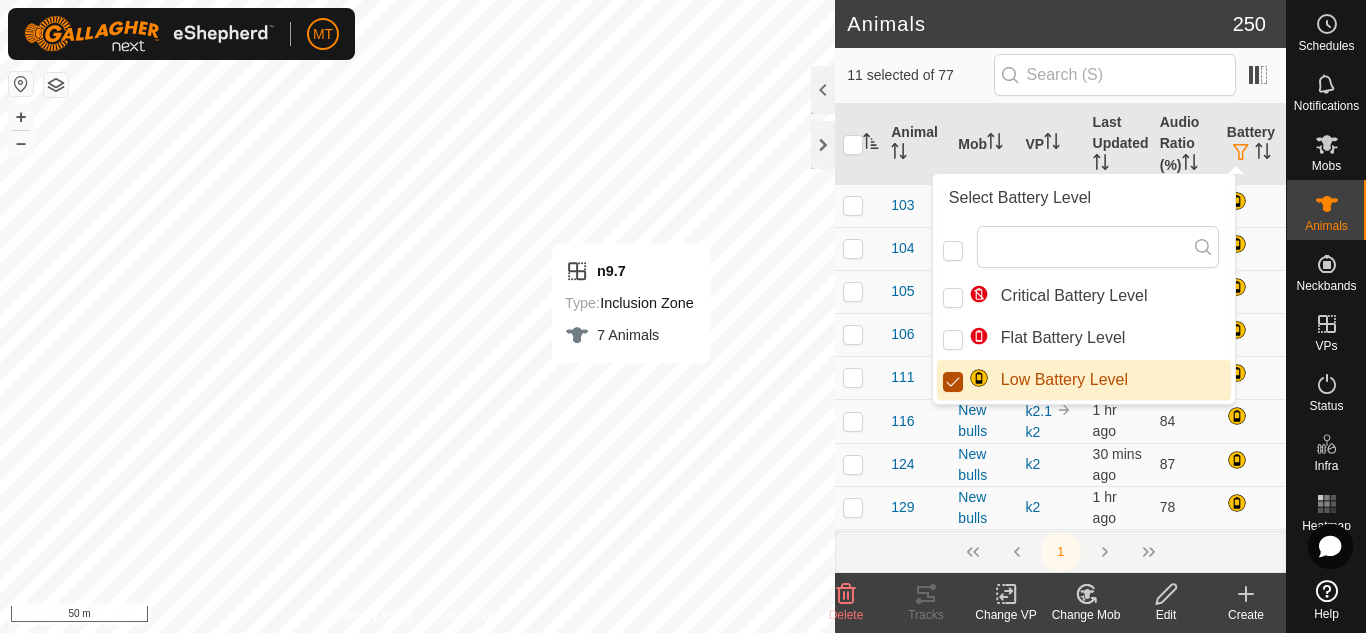 click at bounding box center [953, 382] 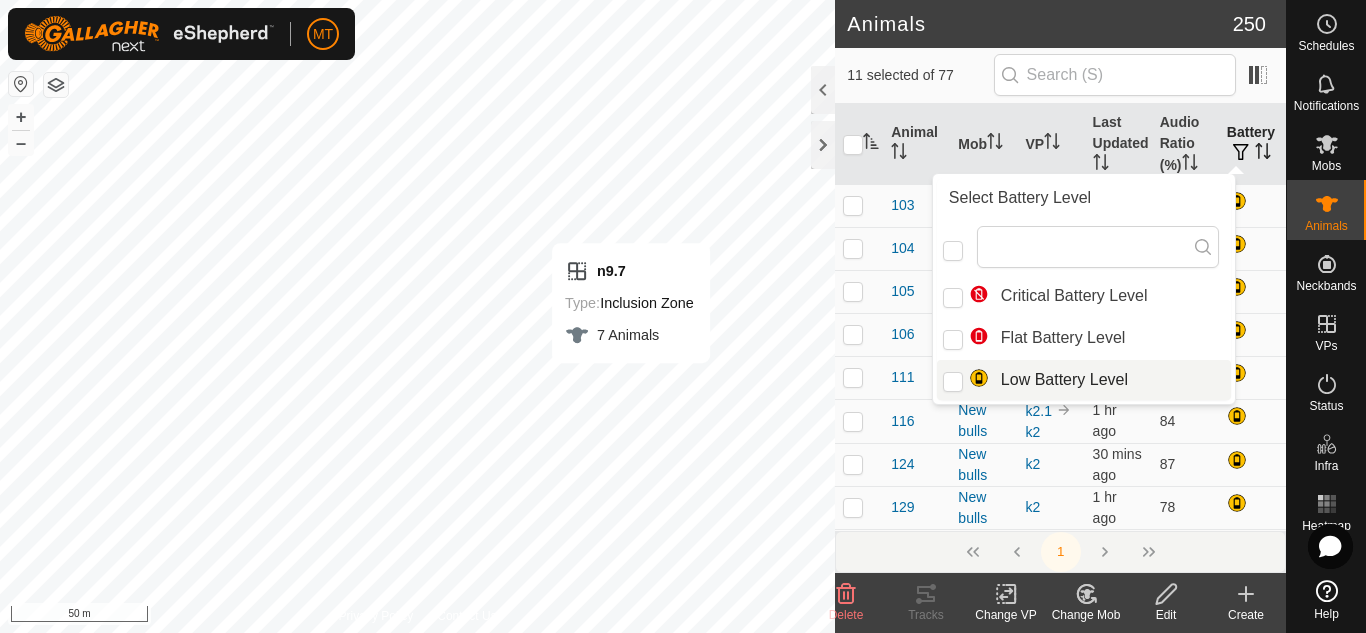 click 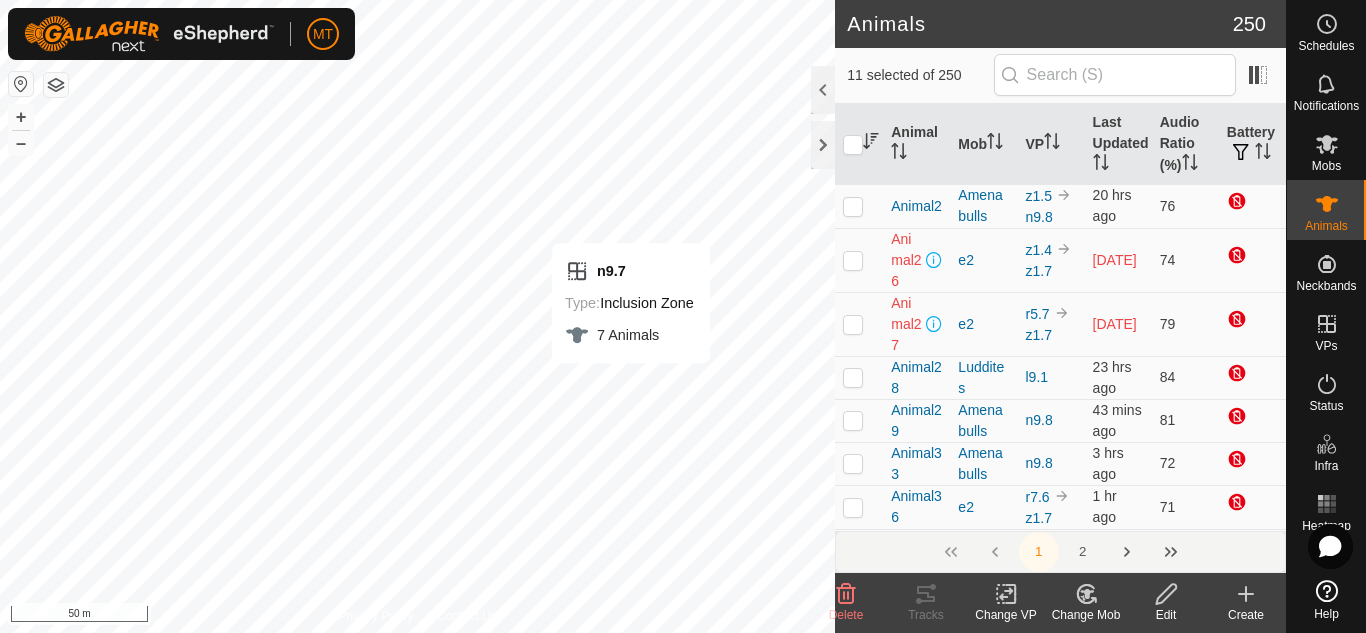 click 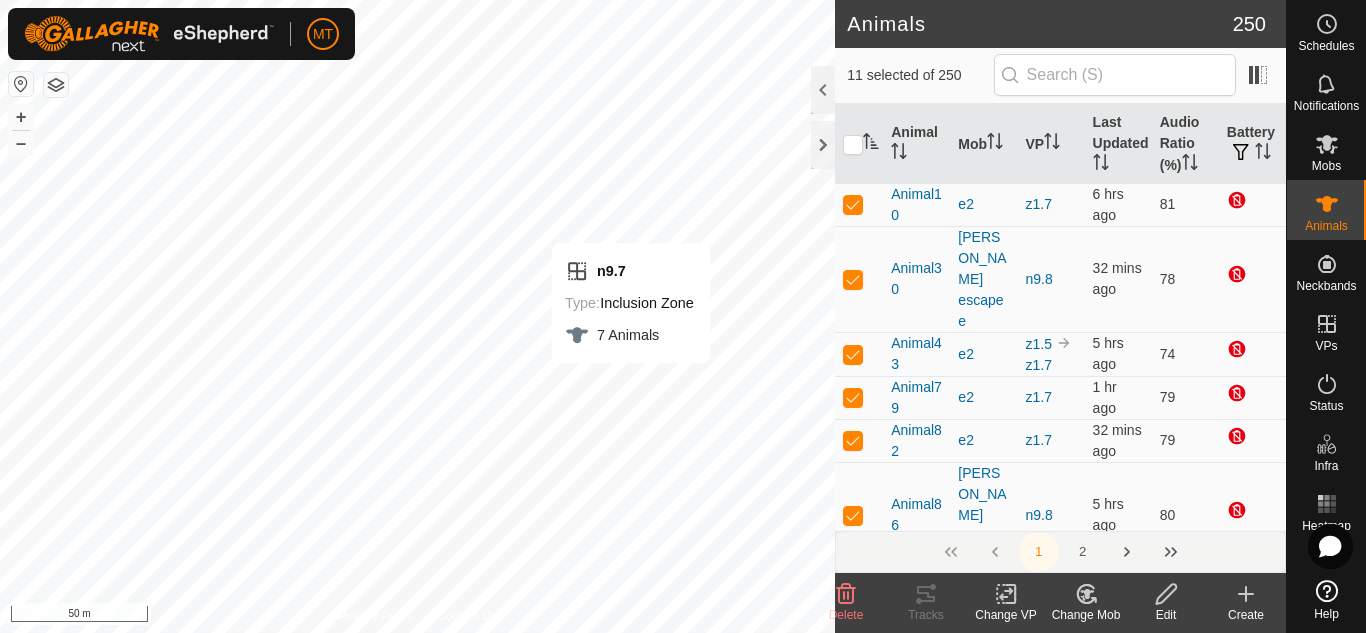 scroll, scrollTop: 0, scrollLeft: 0, axis: both 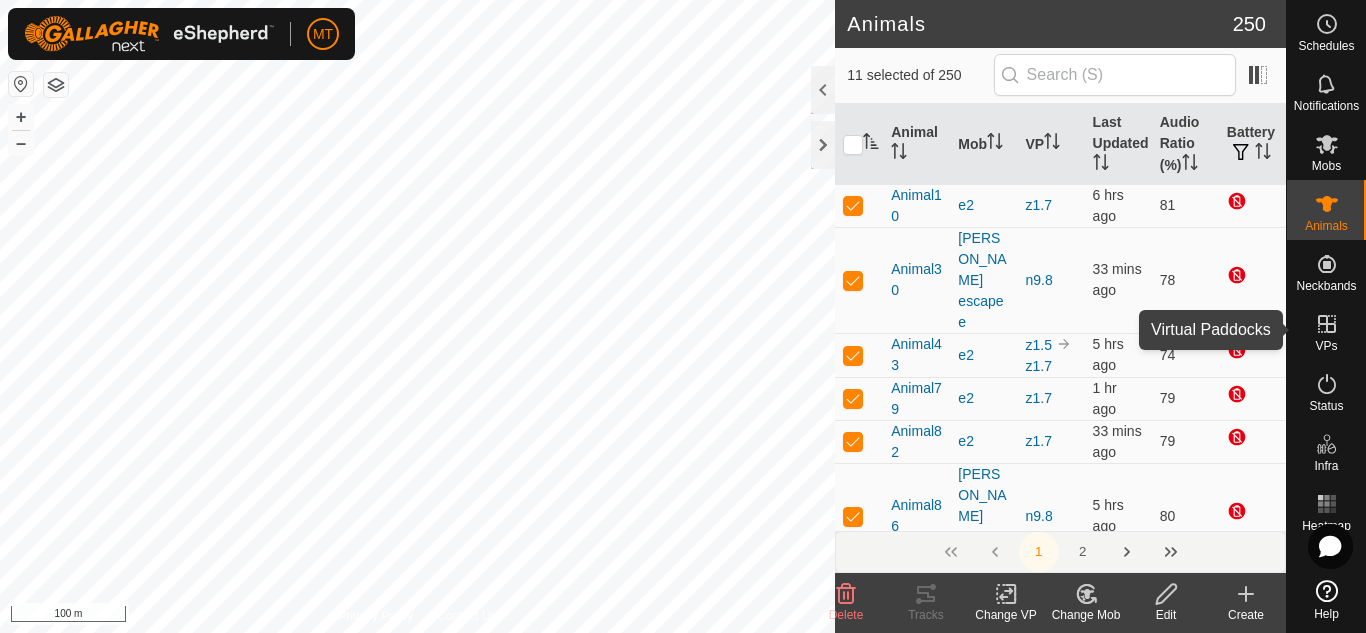 click 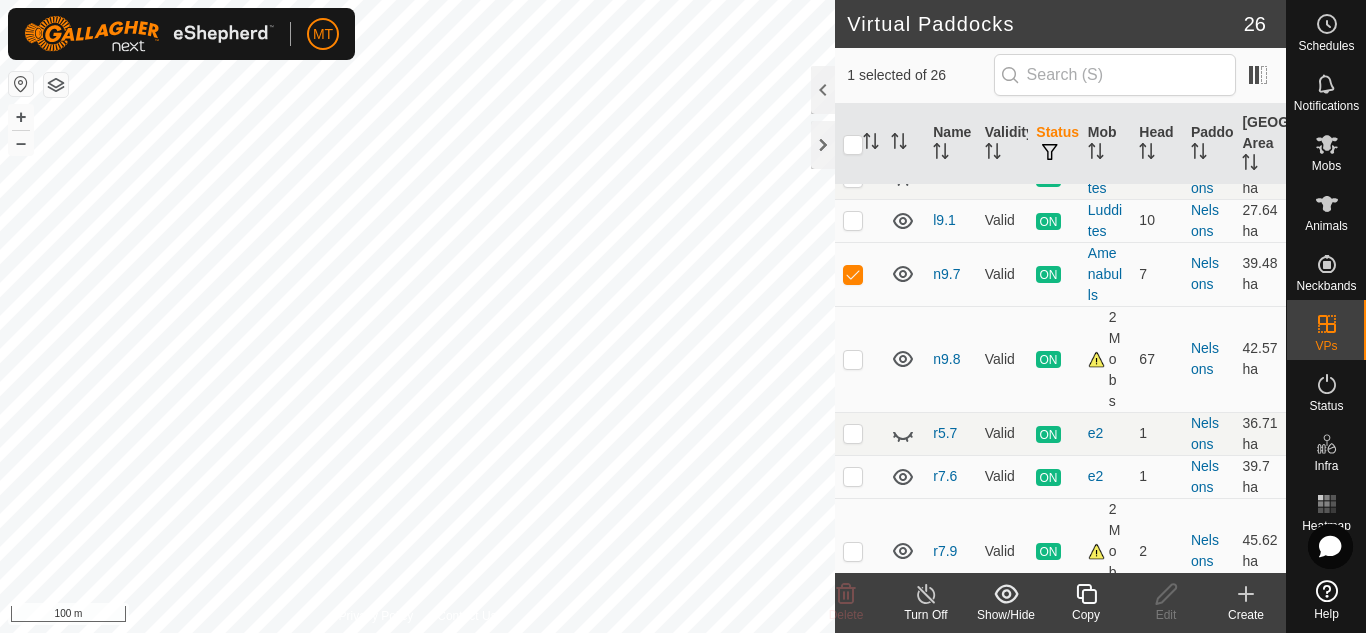 scroll, scrollTop: 315, scrollLeft: 0, axis: vertical 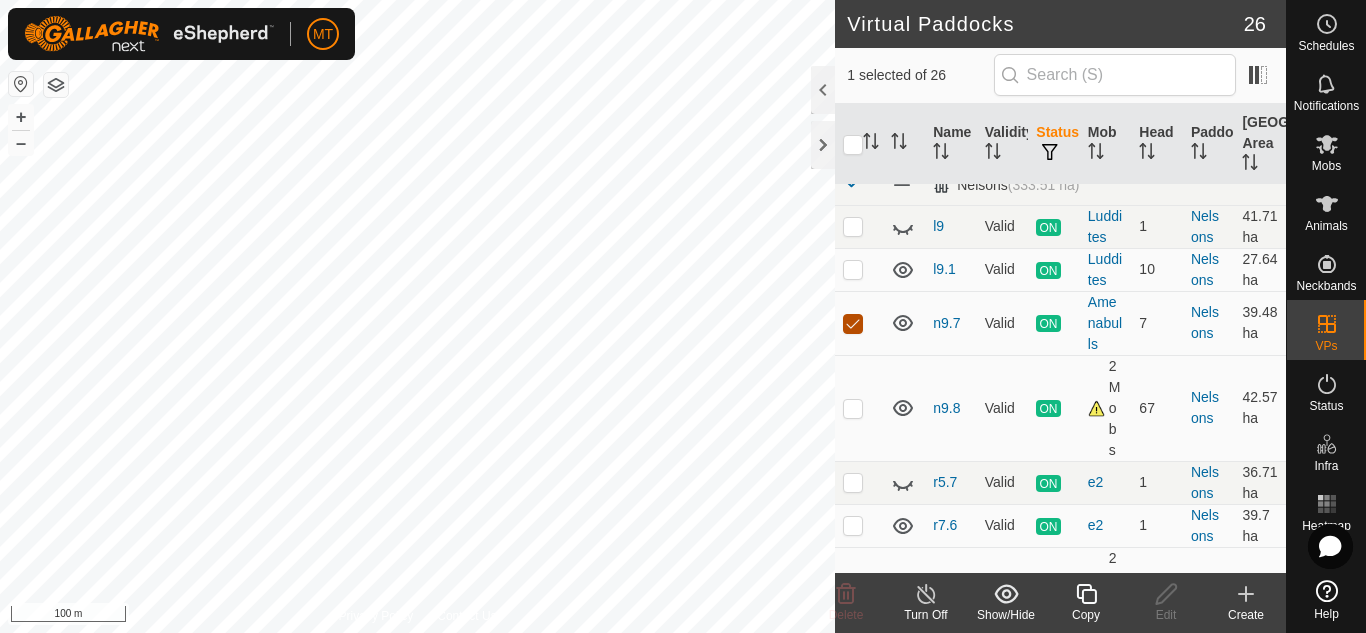 click at bounding box center (853, 324) 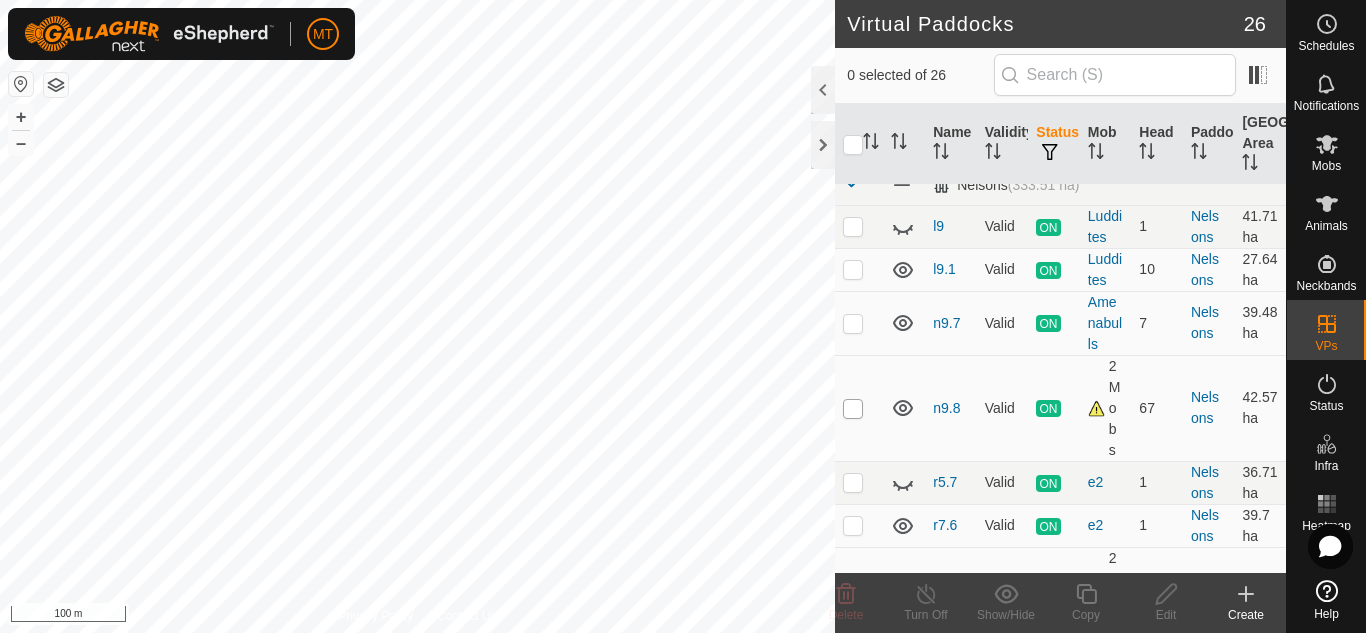 click at bounding box center (853, 409) 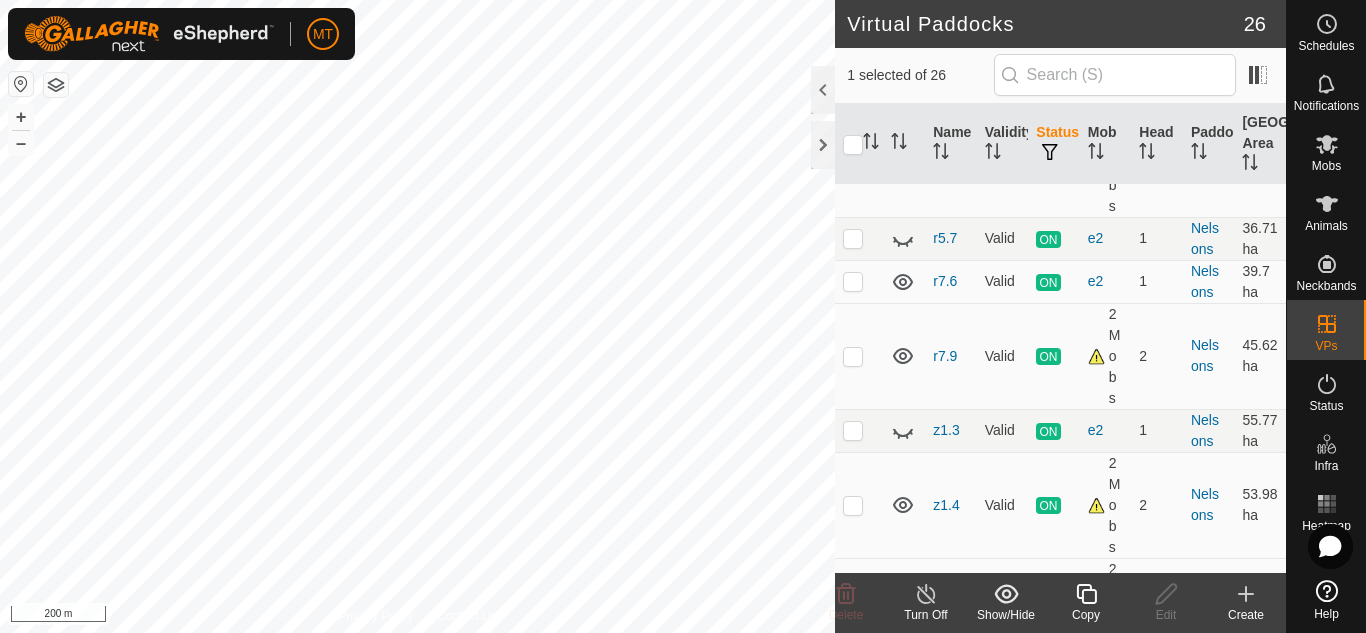 scroll, scrollTop: 195, scrollLeft: 0, axis: vertical 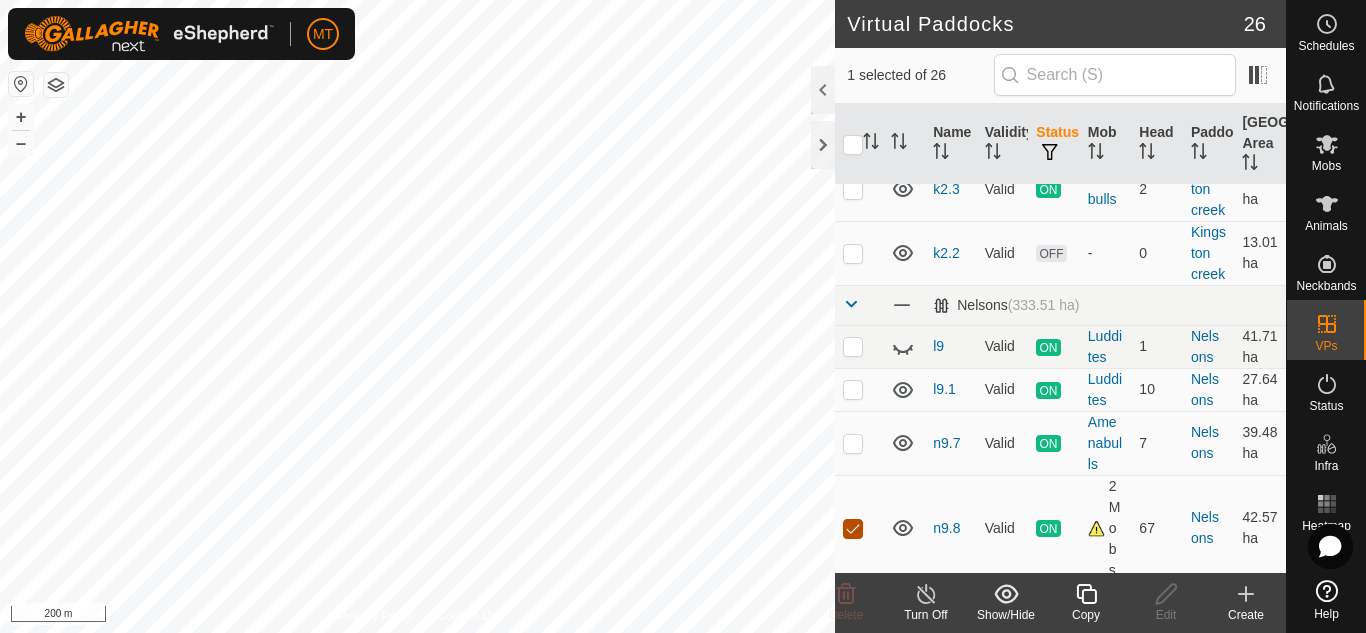 click at bounding box center [853, 529] 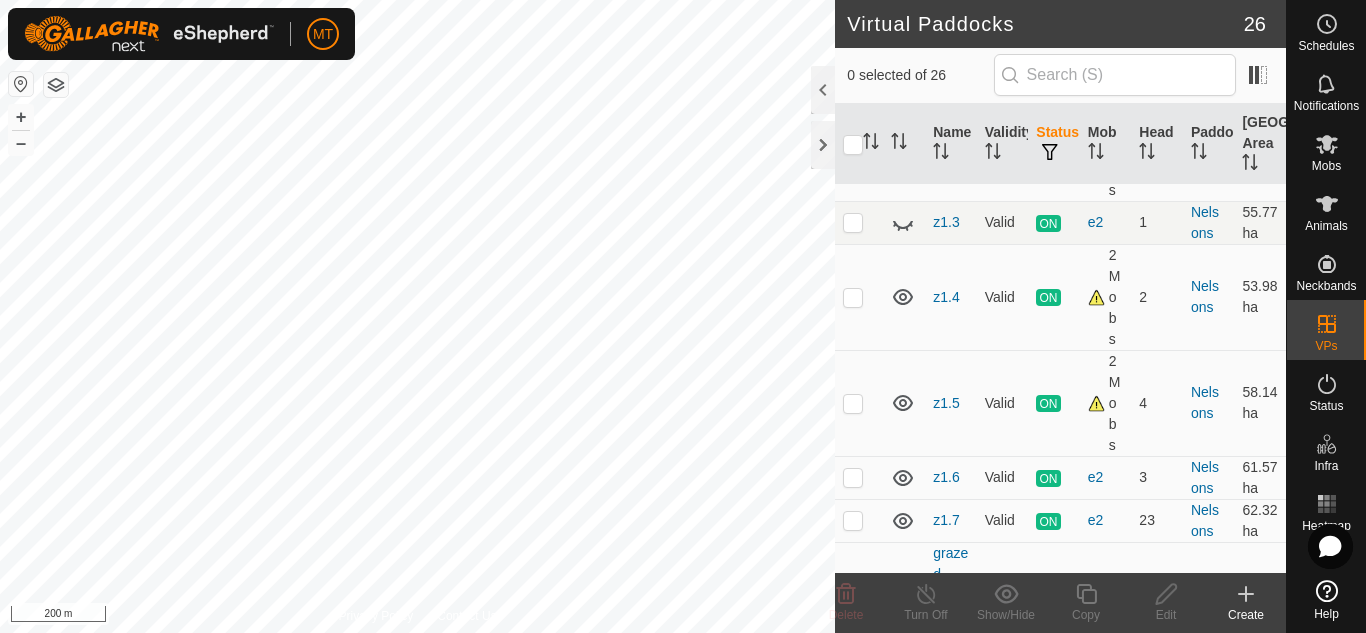 scroll, scrollTop: 790, scrollLeft: 0, axis: vertical 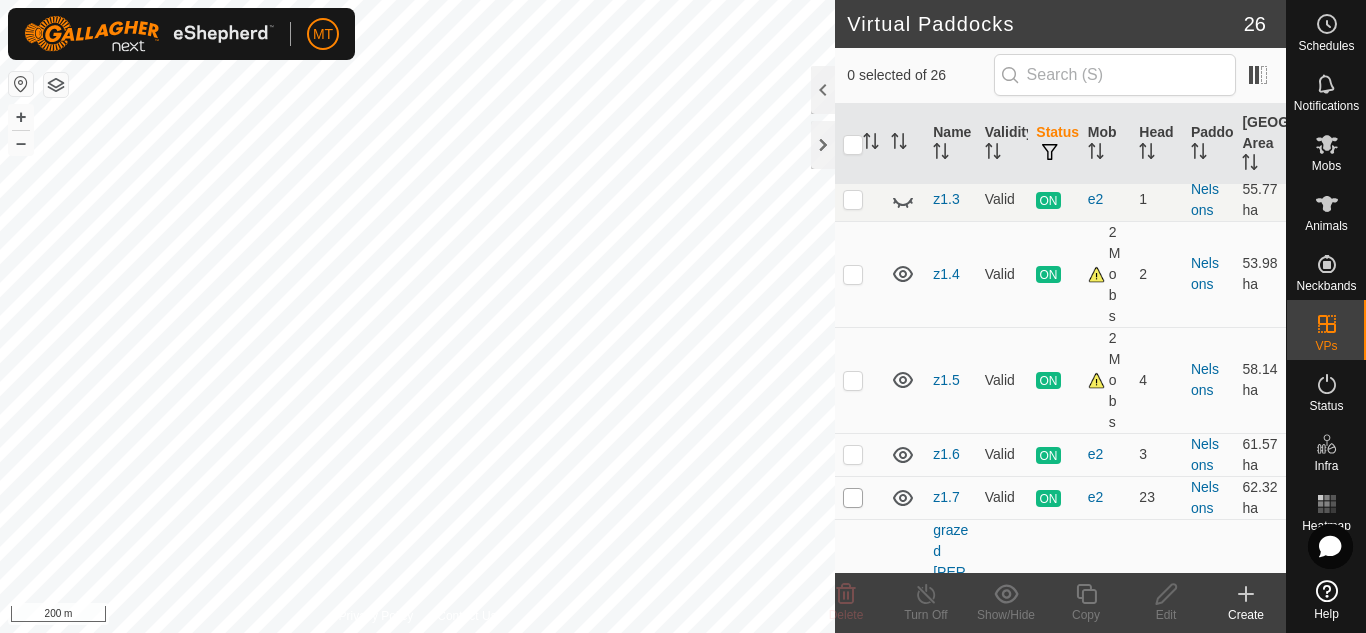 click at bounding box center [853, 498] 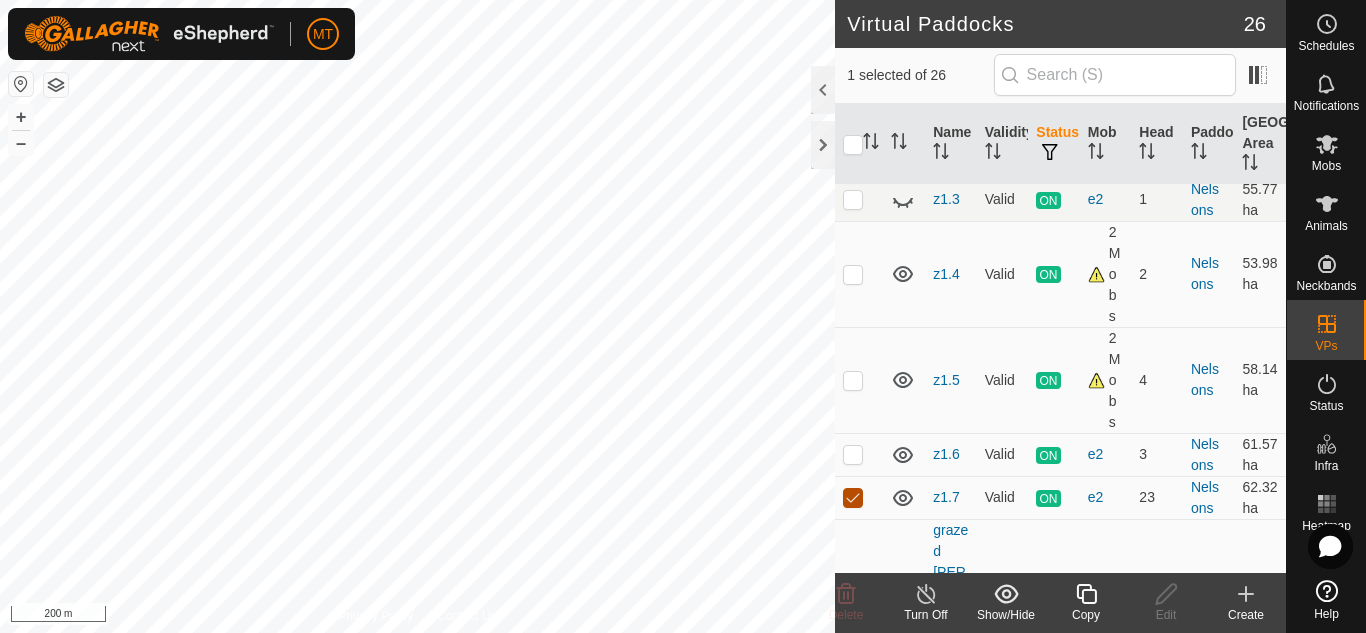 click at bounding box center [853, 498] 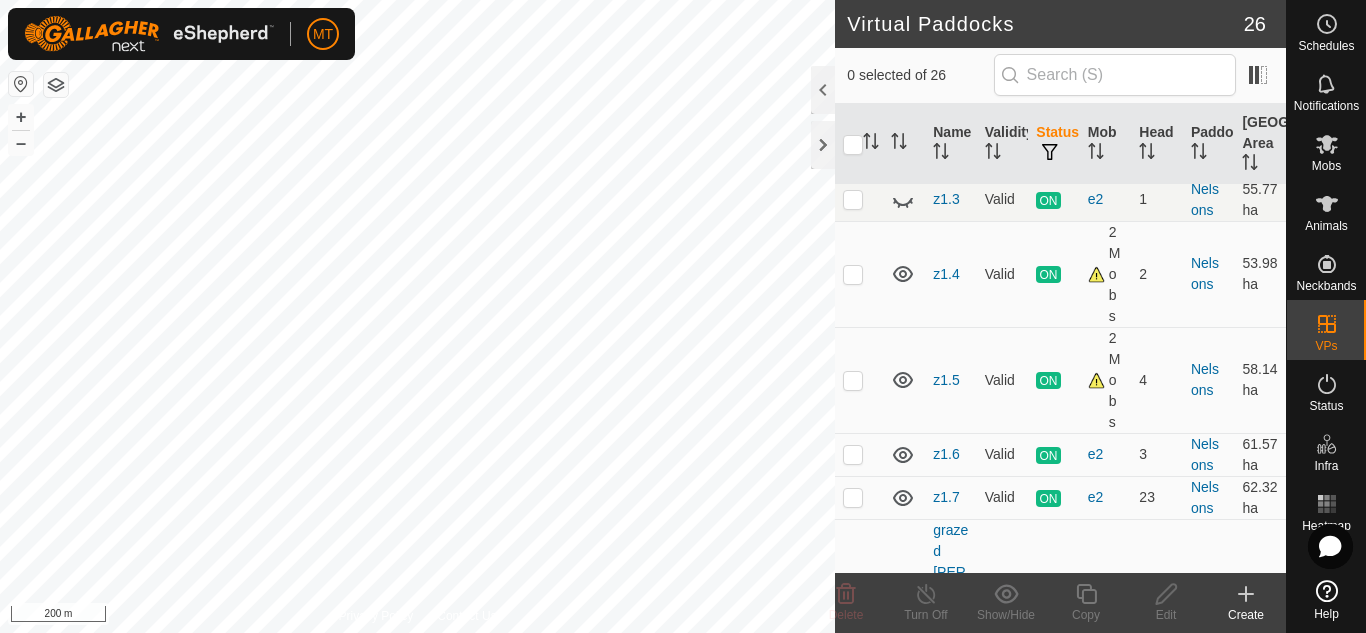 click on "MT Schedules Notifications Mobs Animals Neckbands VPs Status Infra Heatmap Help Virtual Paddocks 26 0 selected of 26     Name   Validity   Status   [GEOGRAPHIC_DATA]   Paddock   [GEOGRAPHIC_DATA] Area   [GEOGRAPHIC_DATA]   (223.8 ha) k2  Valid  ON  New bulls   150   [GEOGRAPHIC_DATA]   23.28 ha  k2.1  Valid  ON  New bulls   5   [GEOGRAPHIC_DATA]   11.32 ha  k2.3  Valid  ON  New bulls   2   [GEOGRAPHIC_DATA]   17.78 ha  k2.2  Valid  OFF  -   0   [GEOGRAPHIC_DATA]   13.01 ha   Nelsons   (333.51 ha) l9  Valid  ON  Luddites   1   Nelsons   41.71 ha  l9.1  Valid  ON  Luddites   10   Nelsons   27.64 ha  n9.7  Valid  ON  Amenabulls   7   [PERSON_NAME]   39.48 ha  n9.8  Valid  ON  2 Mobs   67   Nelsons   42.57 ha  r5.7  Valid  ON  e2   1   Nelsons   36.71 ha  r7.6  Valid  ON  e2   1   Nelsons   39.7 ha  r7.9  Valid  ON  2 Mobs   2   Nelsons   45.62 ha  z1.3  Valid  ON  e2   1   Nelsons   55.77 ha  z1.4  Valid  ON  2 Mobs   2   Nelsons   53.98 ha  z1.5  Valid  ON  2 Mobs   4   Nelsons   58.14 ha  z1.6  Valid  ON  e2   3   Nelsons   61.57 ha  ON" at bounding box center [683, 316] 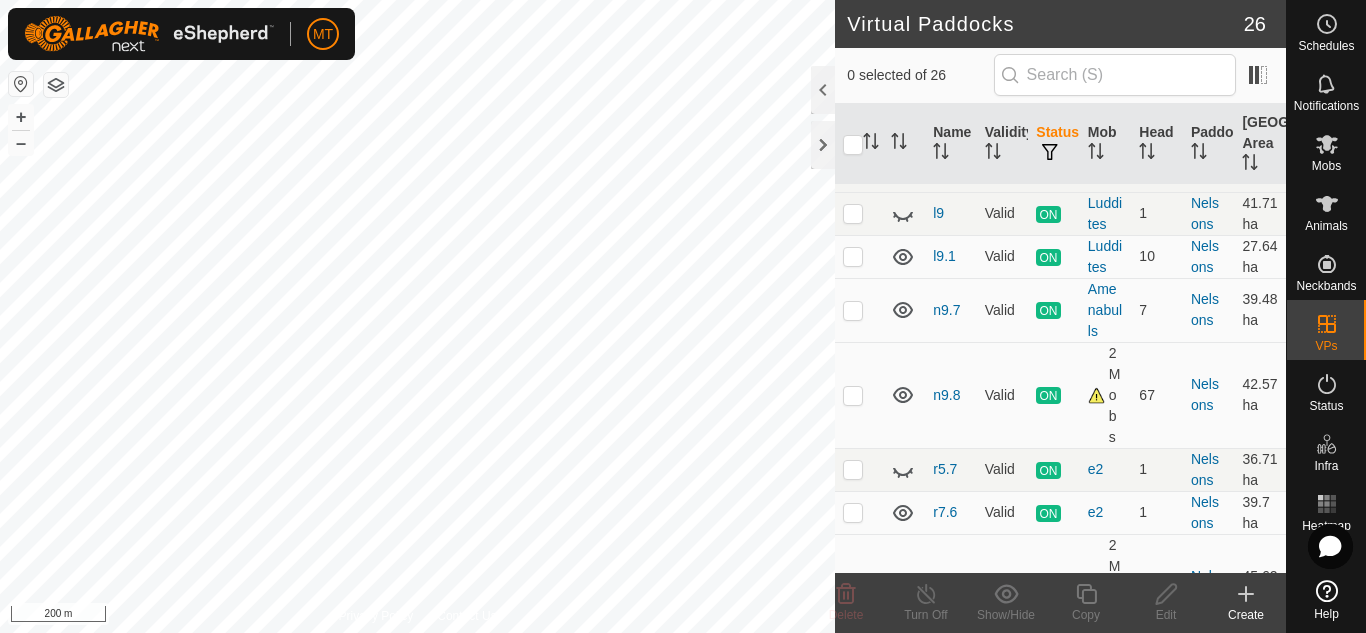 scroll, scrollTop: 0, scrollLeft: 0, axis: both 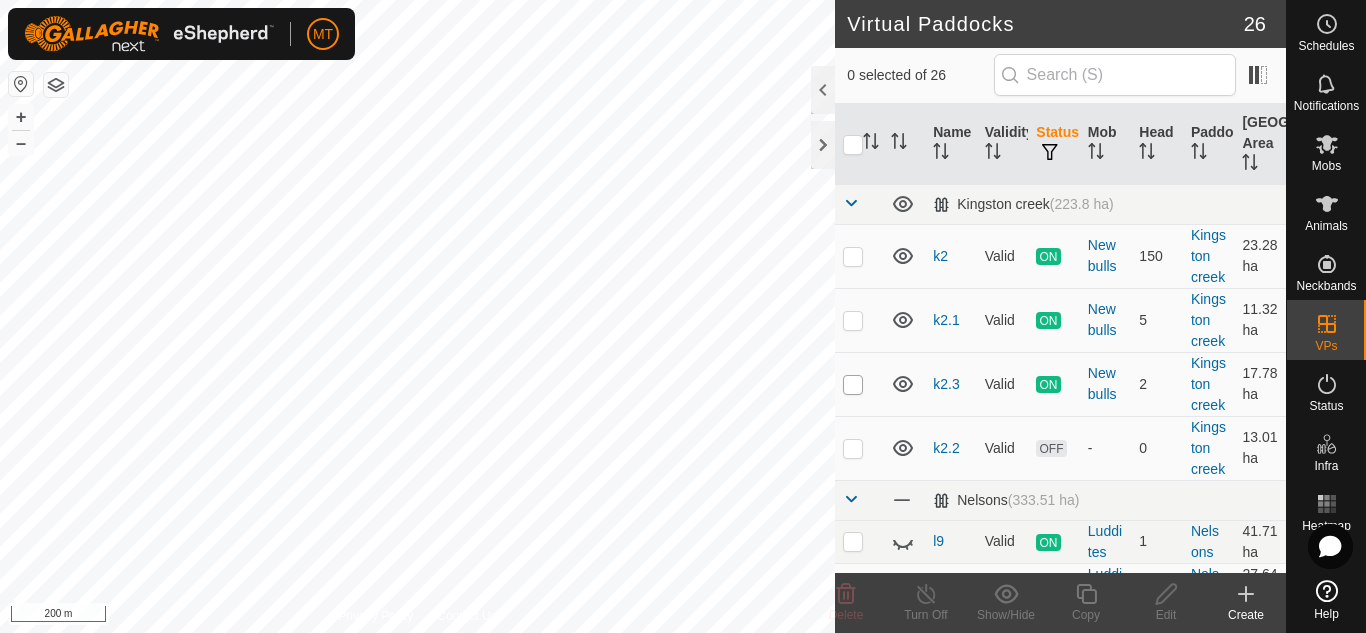 click at bounding box center (853, 385) 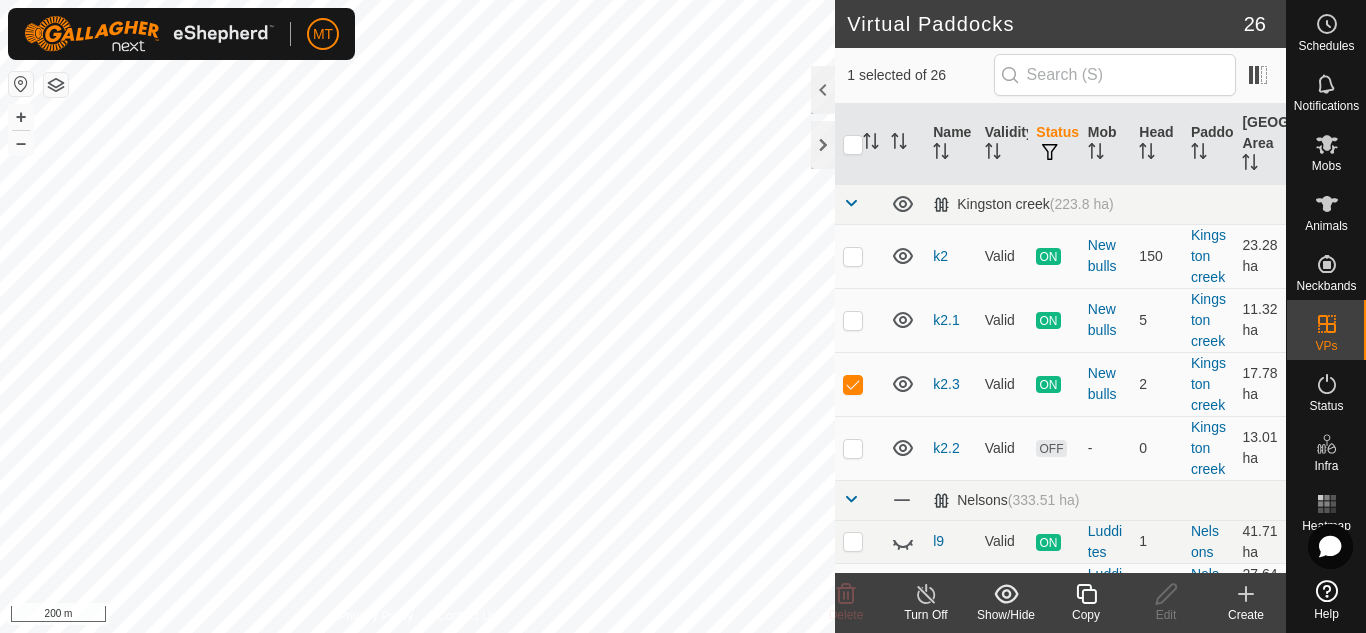 click on "Copy" 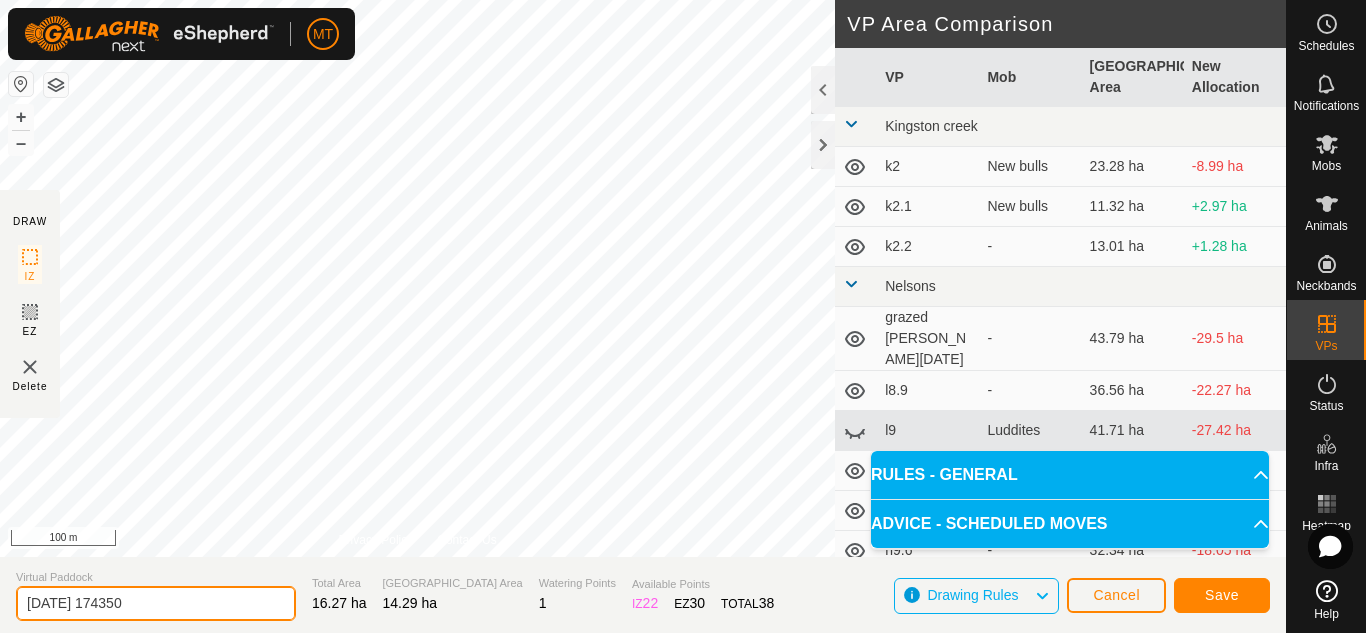 drag, startPoint x: 179, startPoint y: 598, endPoint x: 0, endPoint y: 603, distance: 179.06982 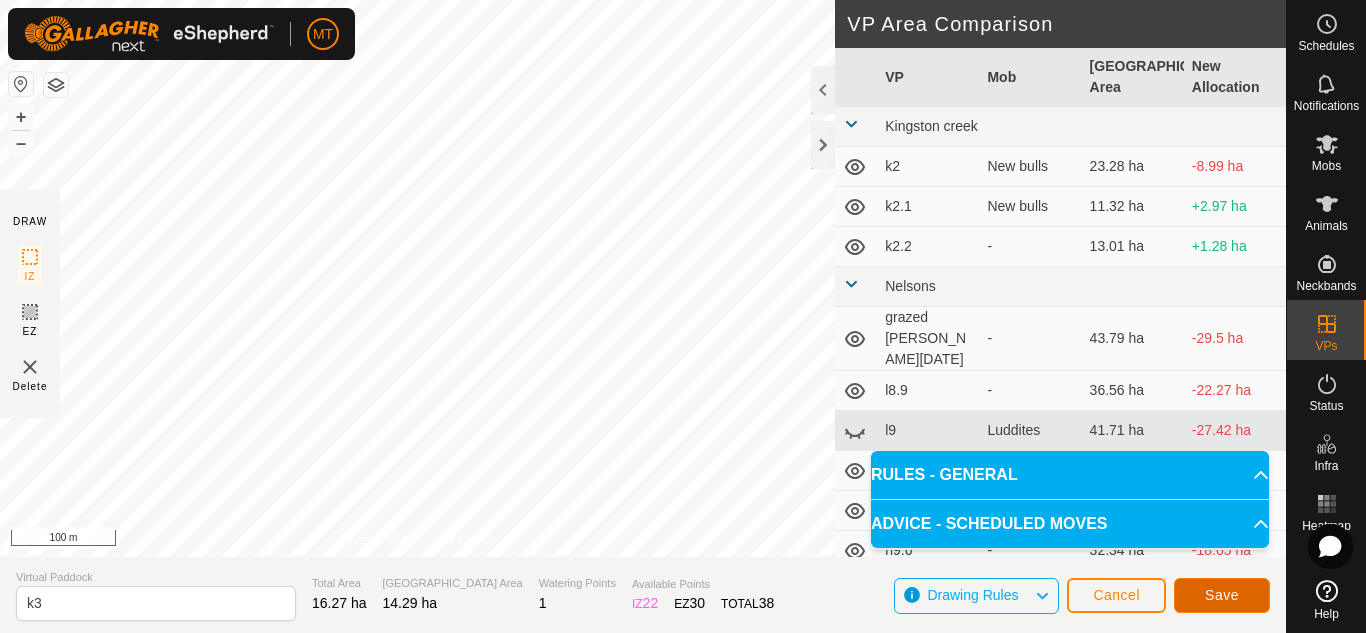 click on "Save" 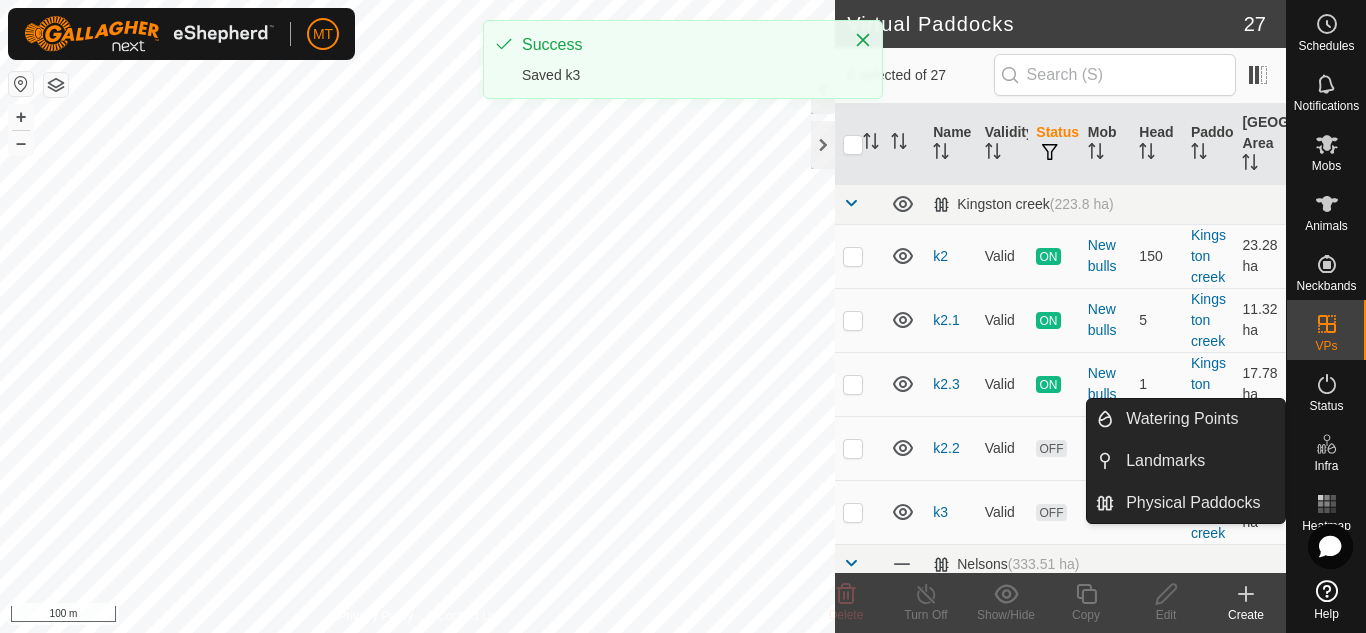 click 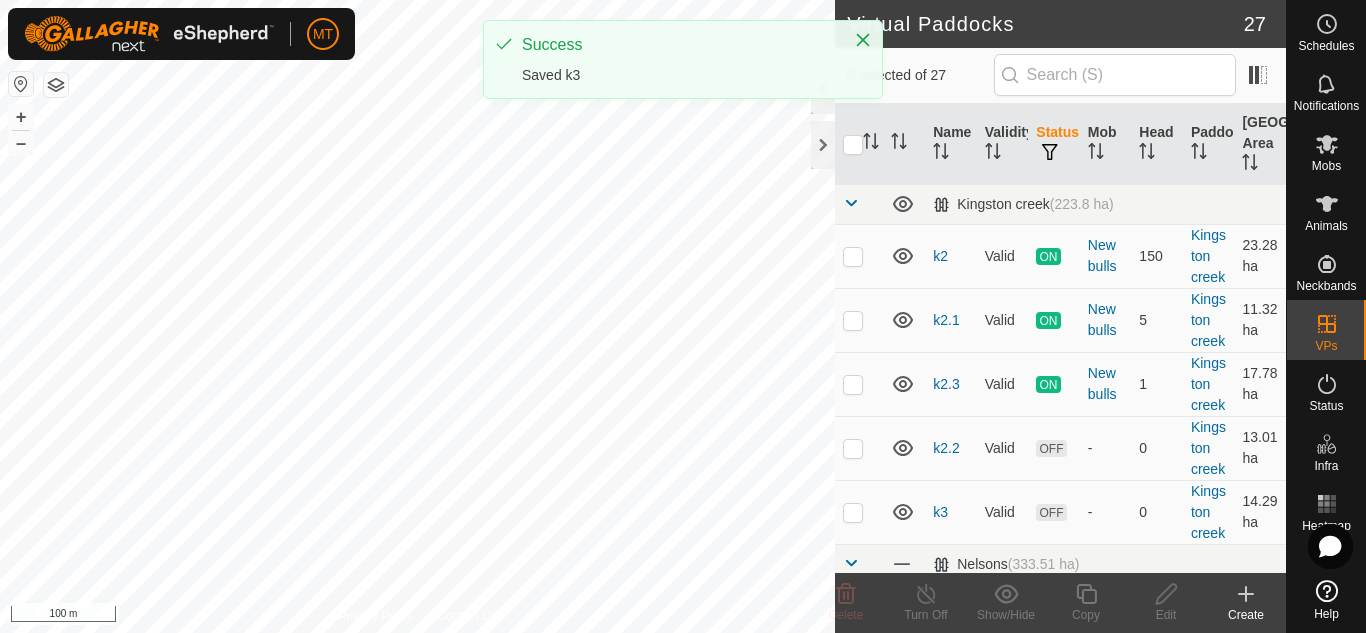 click 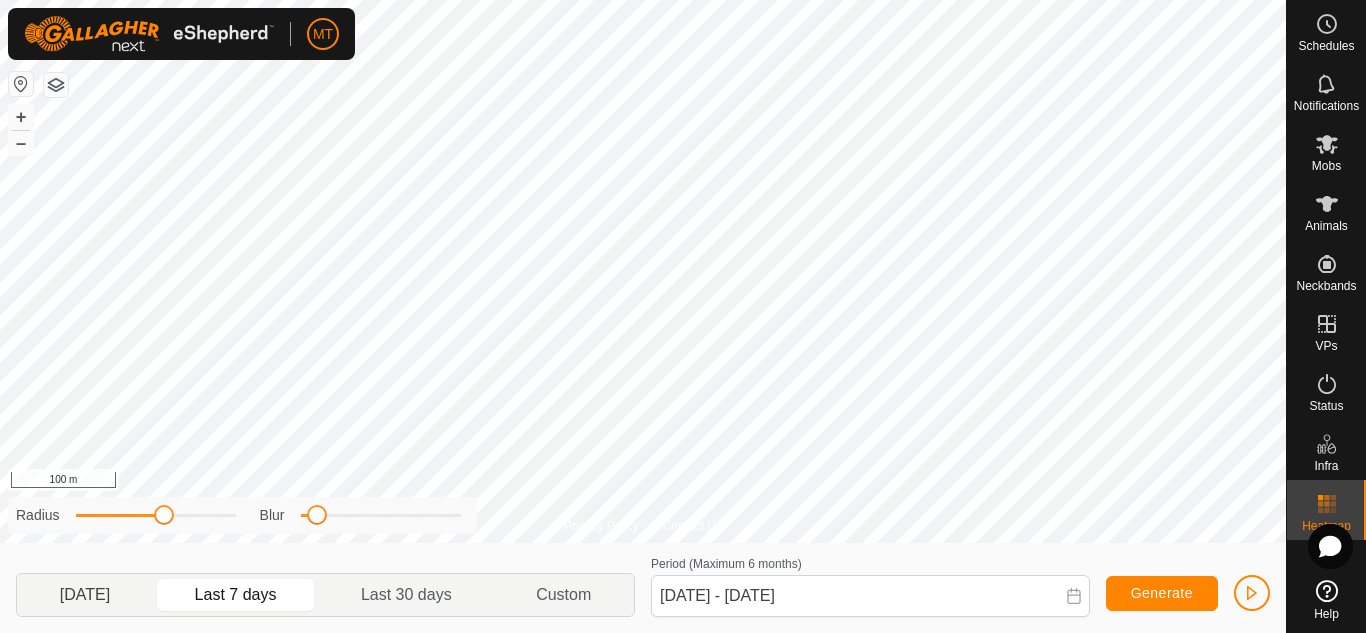 click on "[DATE]" 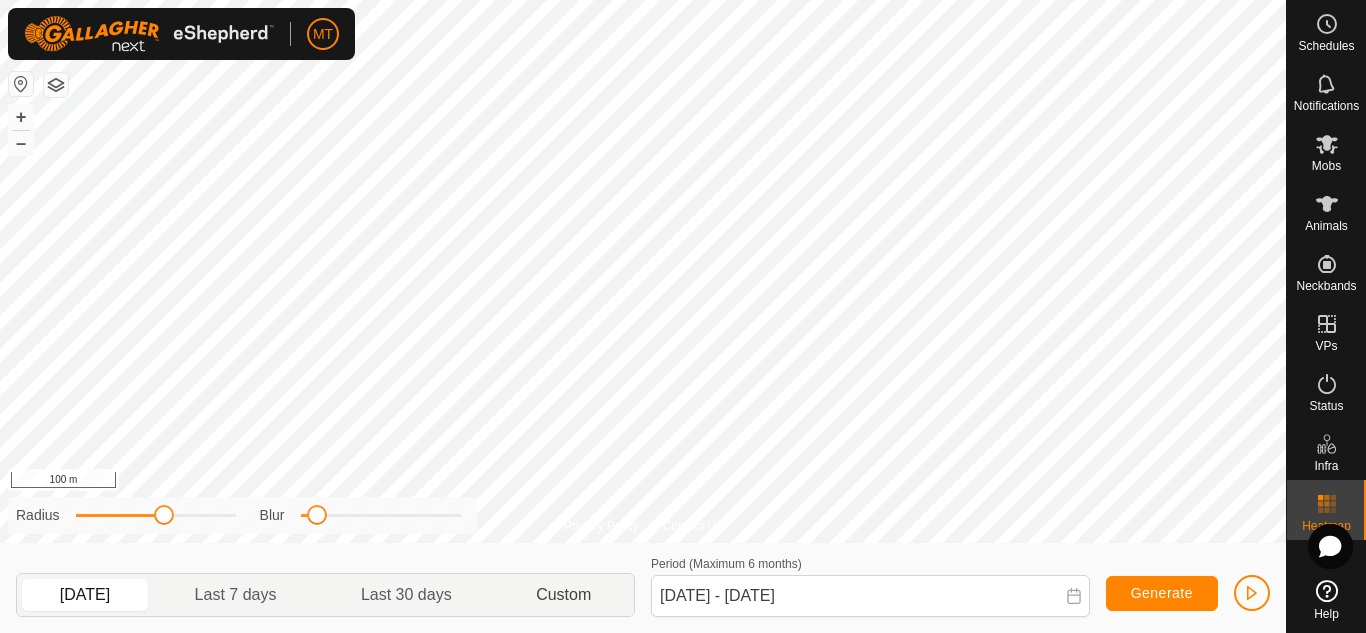 click on "Custom" 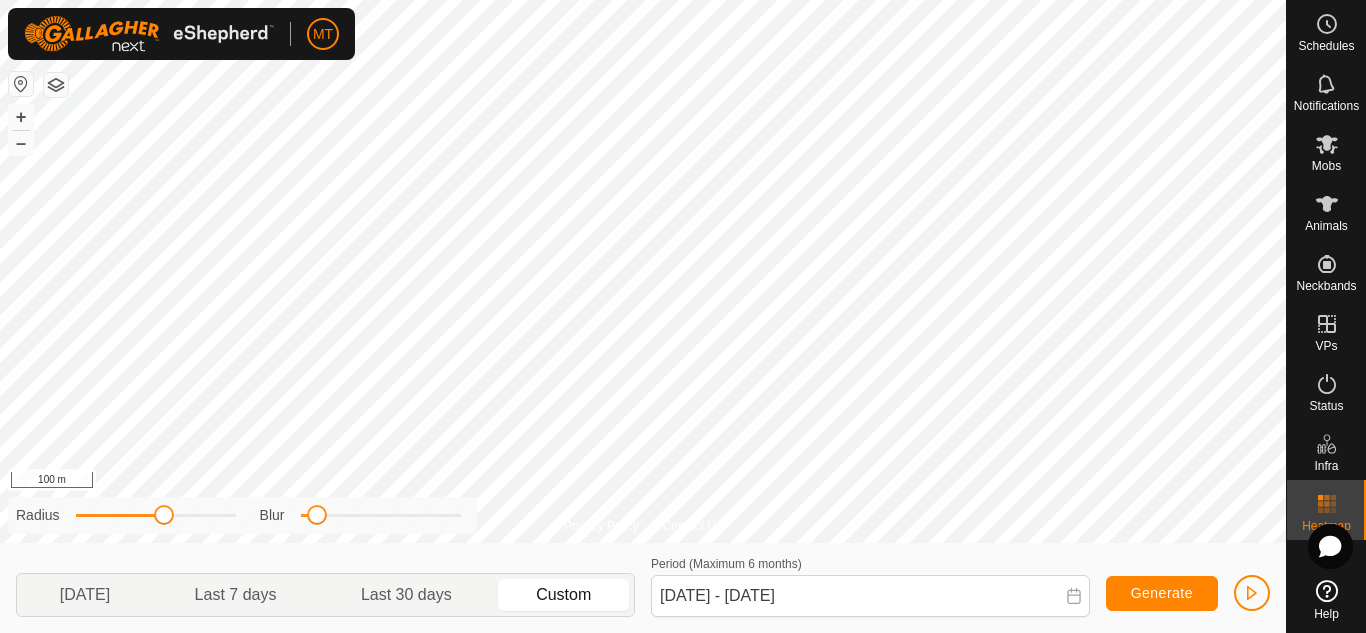 click 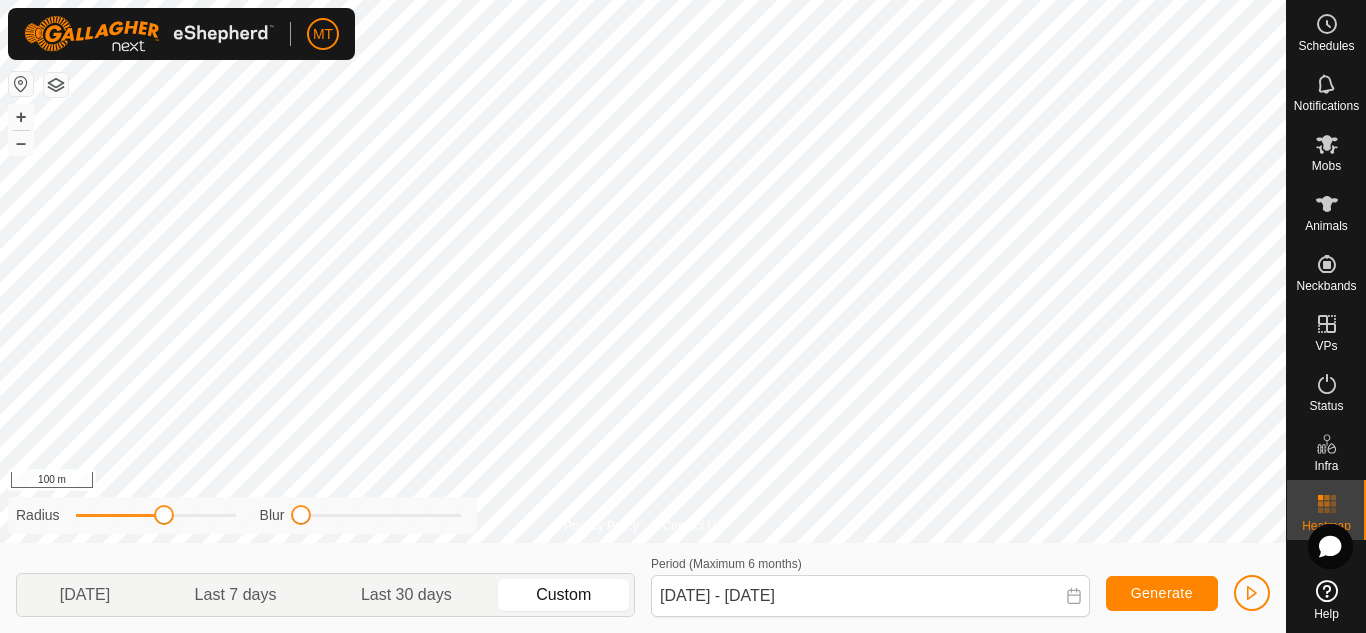drag, startPoint x: 309, startPoint y: 517, endPoint x: 264, endPoint y: 512, distance: 45.276924 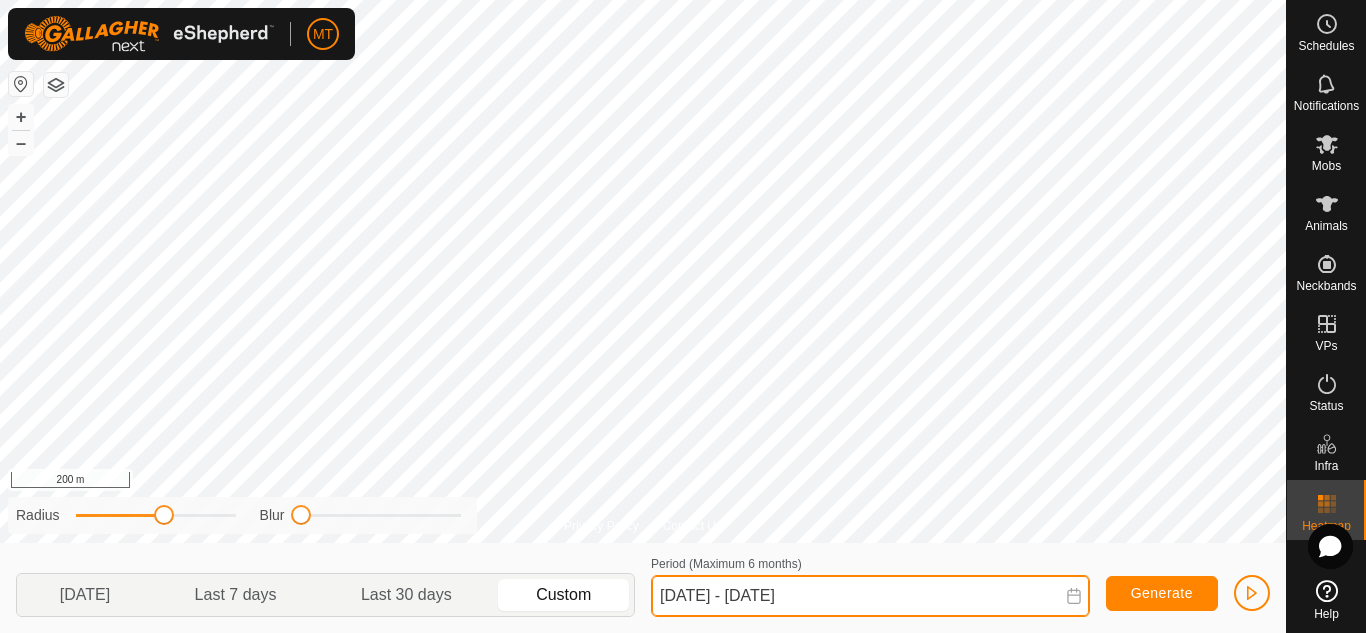 click on "[DATE] - [DATE]" at bounding box center [870, 596] 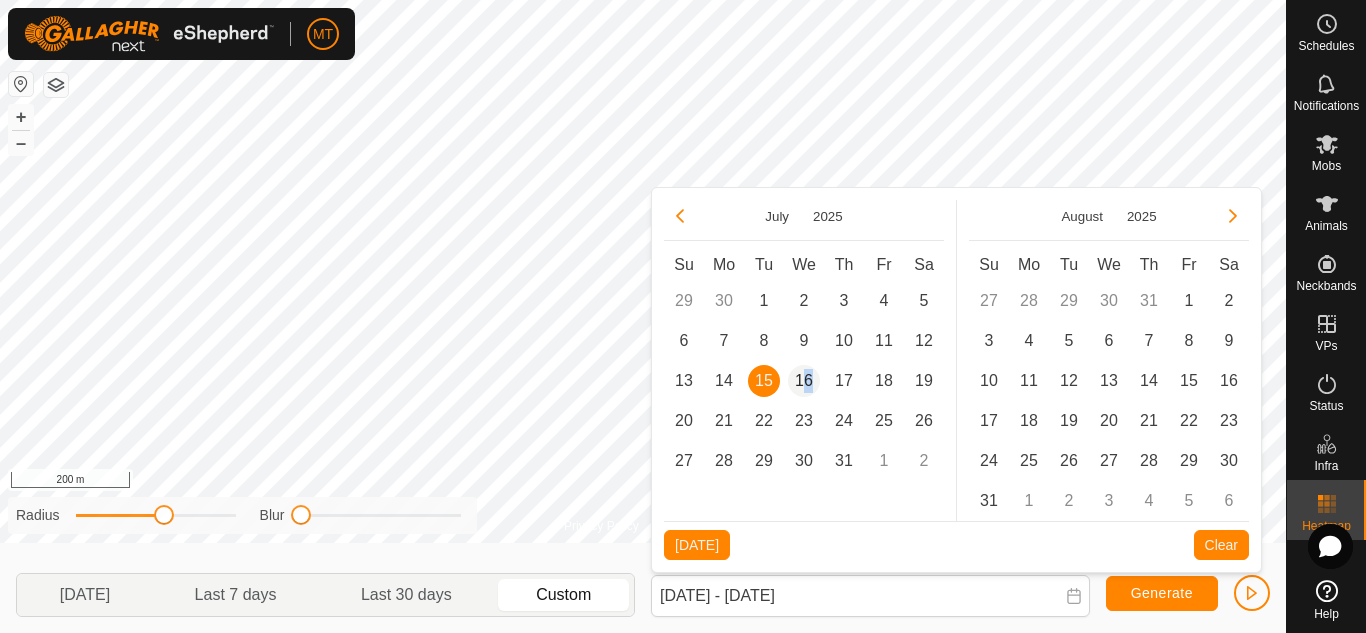 click on "16" at bounding box center [804, 381] 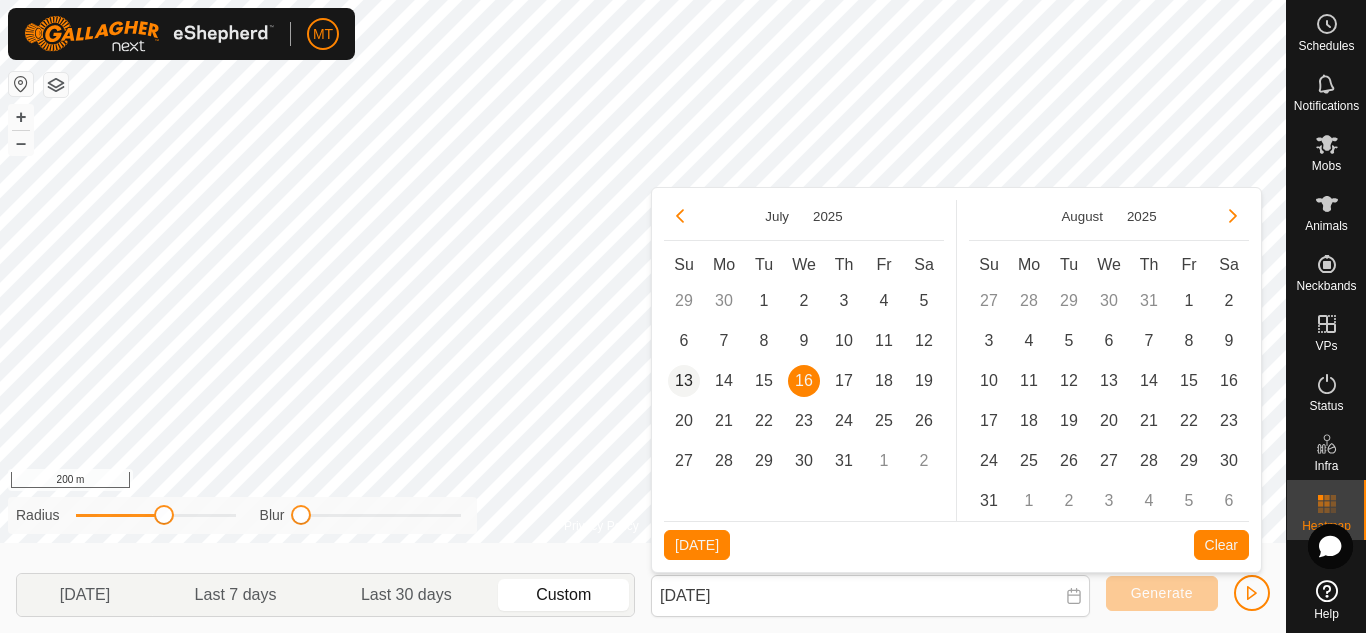 click on "13" at bounding box center (684, 381) 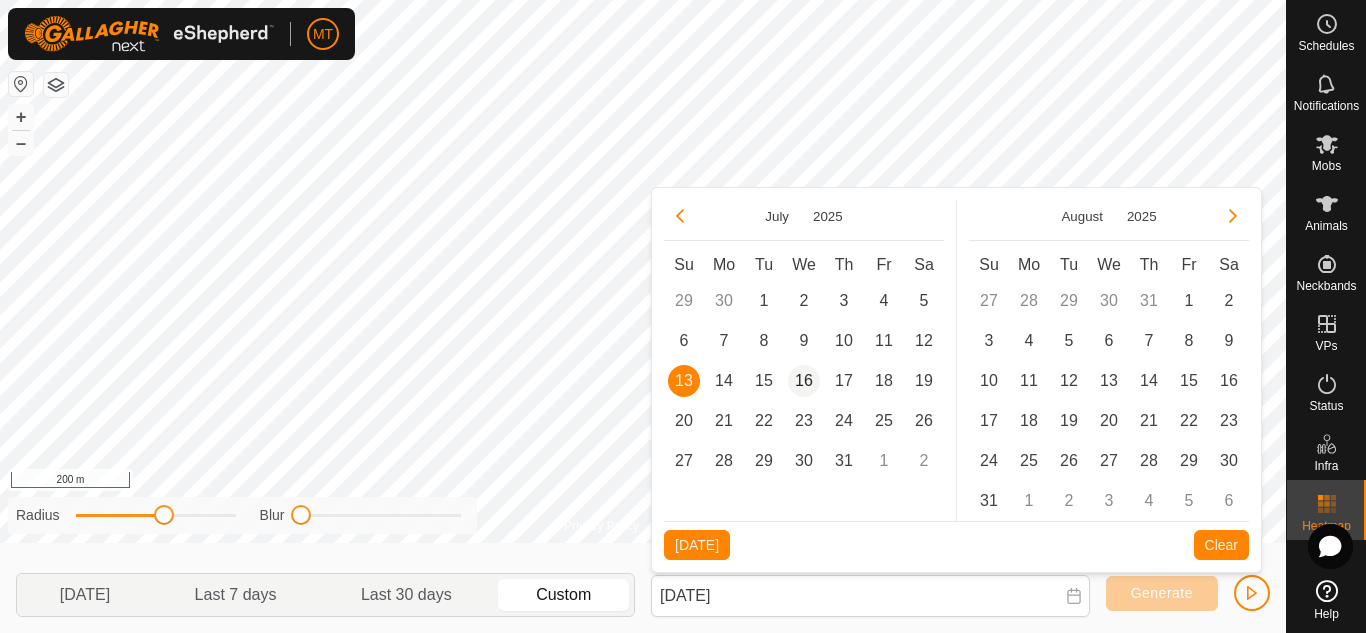 click on "16" at bounding box center [804, 381] 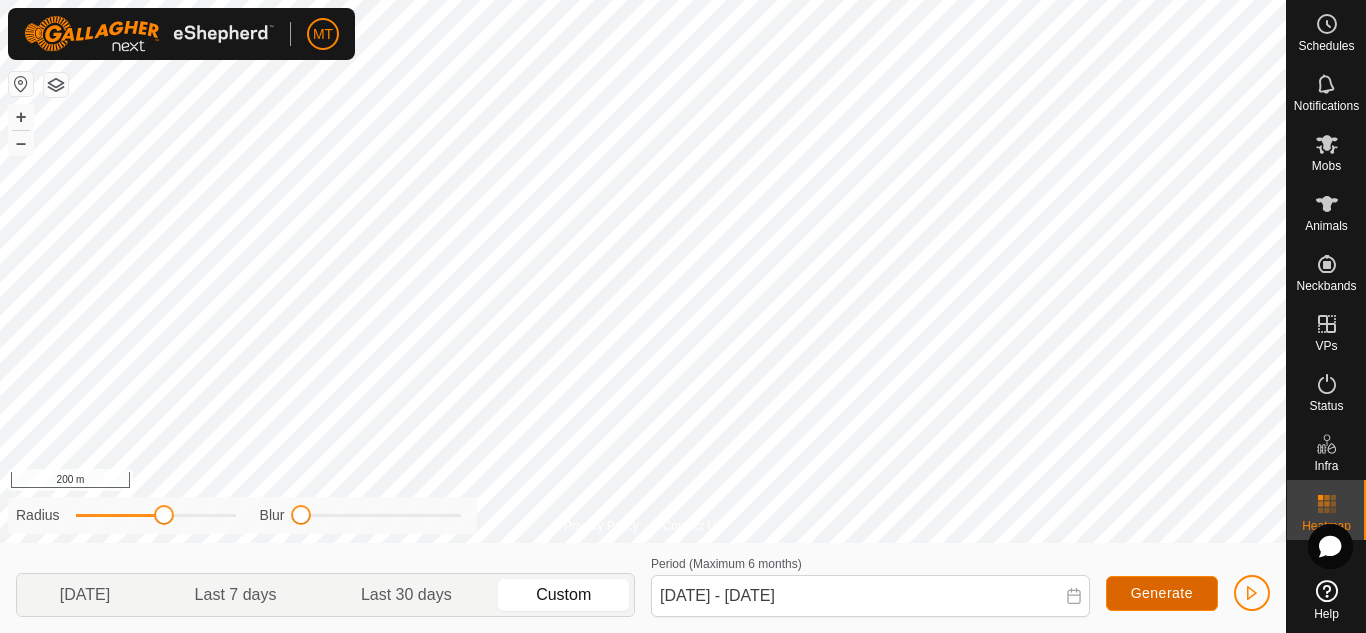click on "Generate" 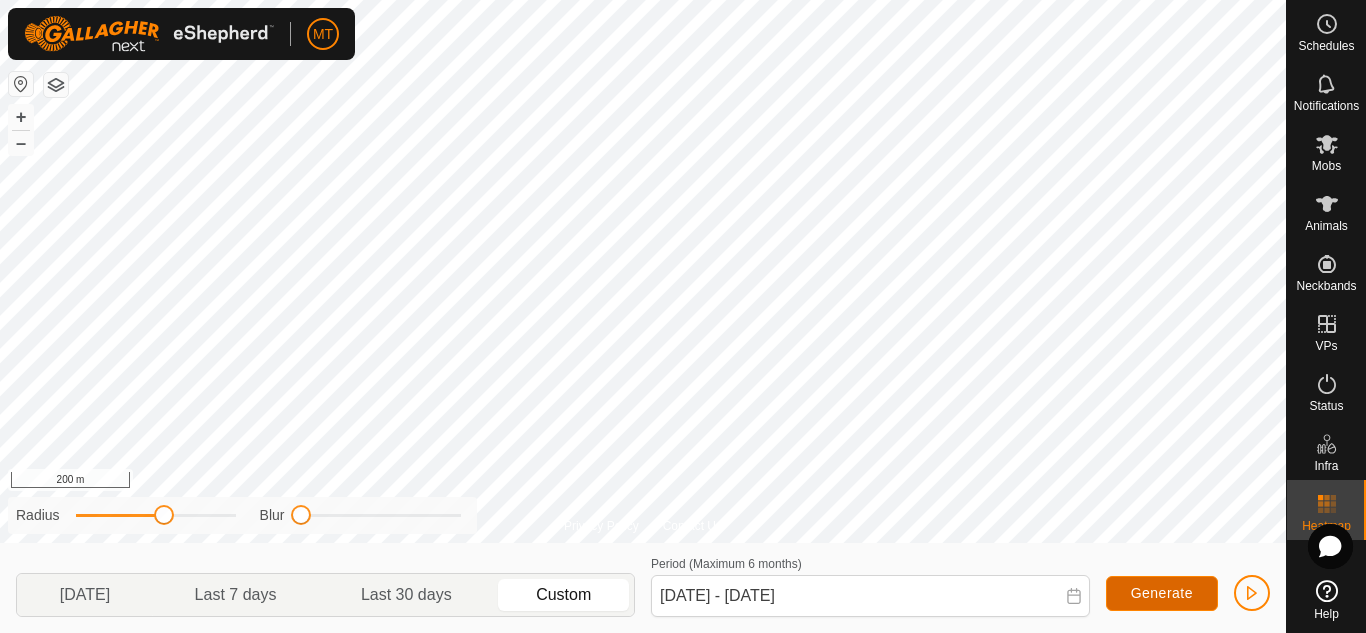 click on "Generate" 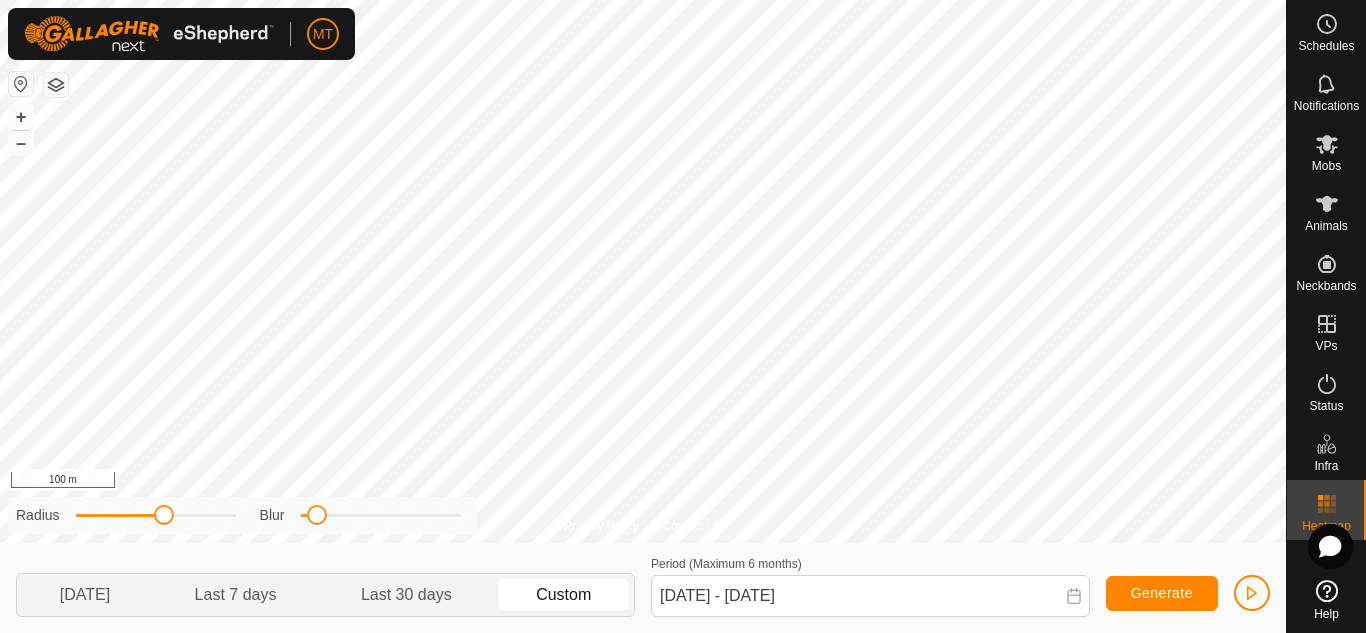 drag, startPoint x: 302, startPoint y: 515, endPoint x: 316, endPoint y: 529, distance: 19.79899 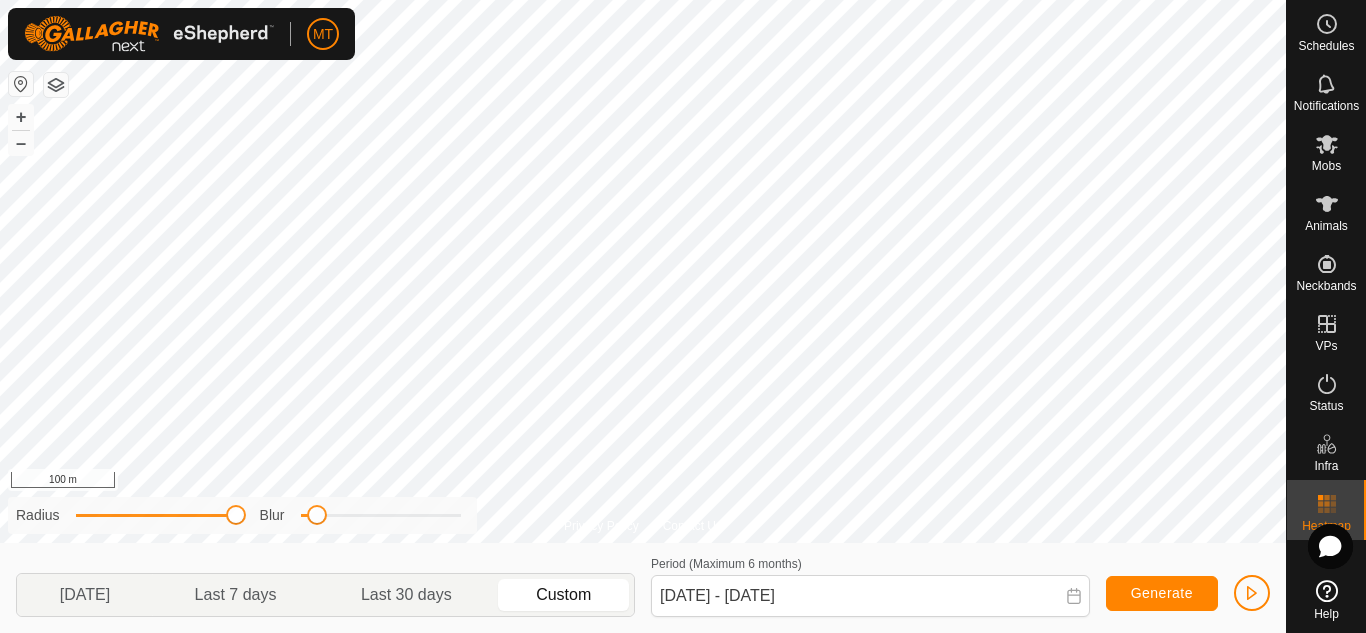 drag, startPoint x: 163, startPoint y: 511, endPoint x: 256, endPoint y: 514, distance: 93.04838 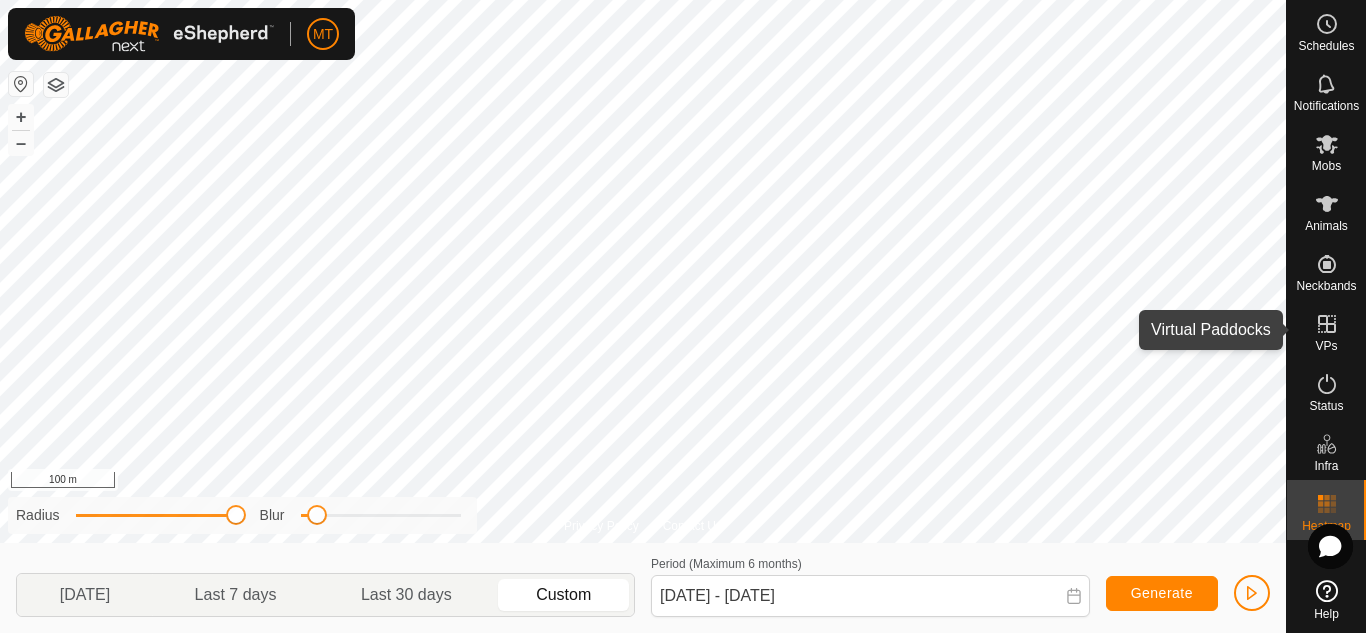 click 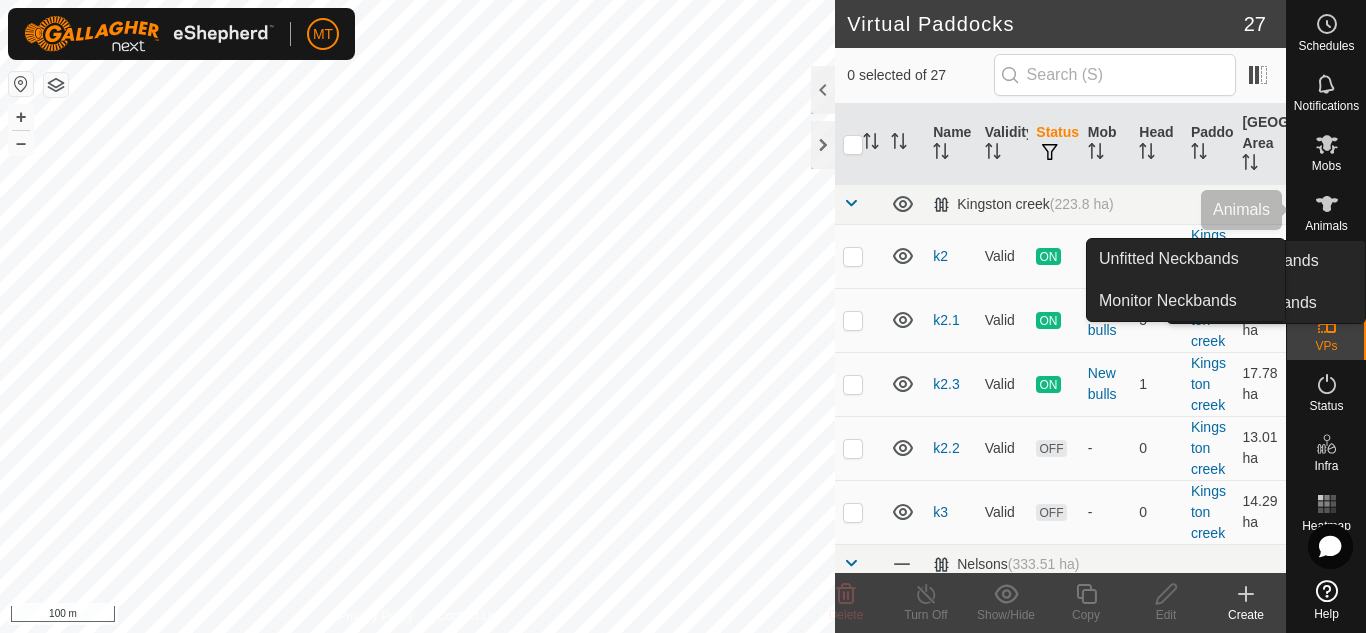 click at bounding box center [1327, 204] 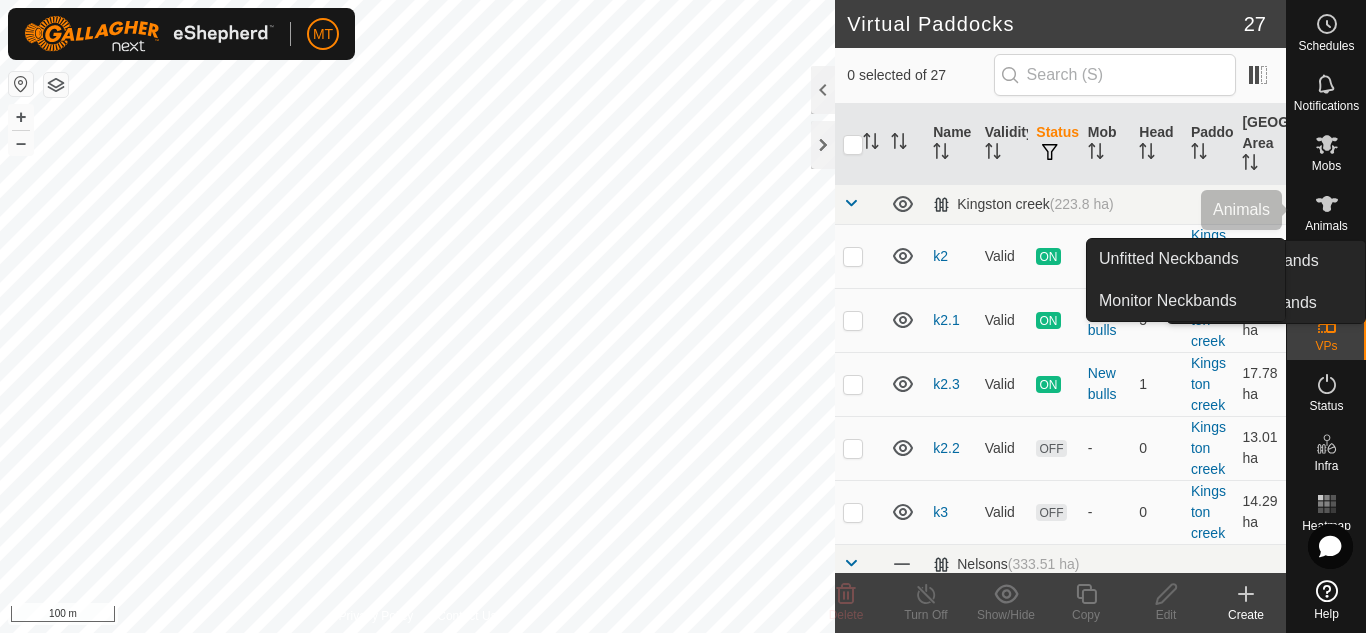 click on "+ – ⇧ i 100 m" at bounding box center [417, 316] 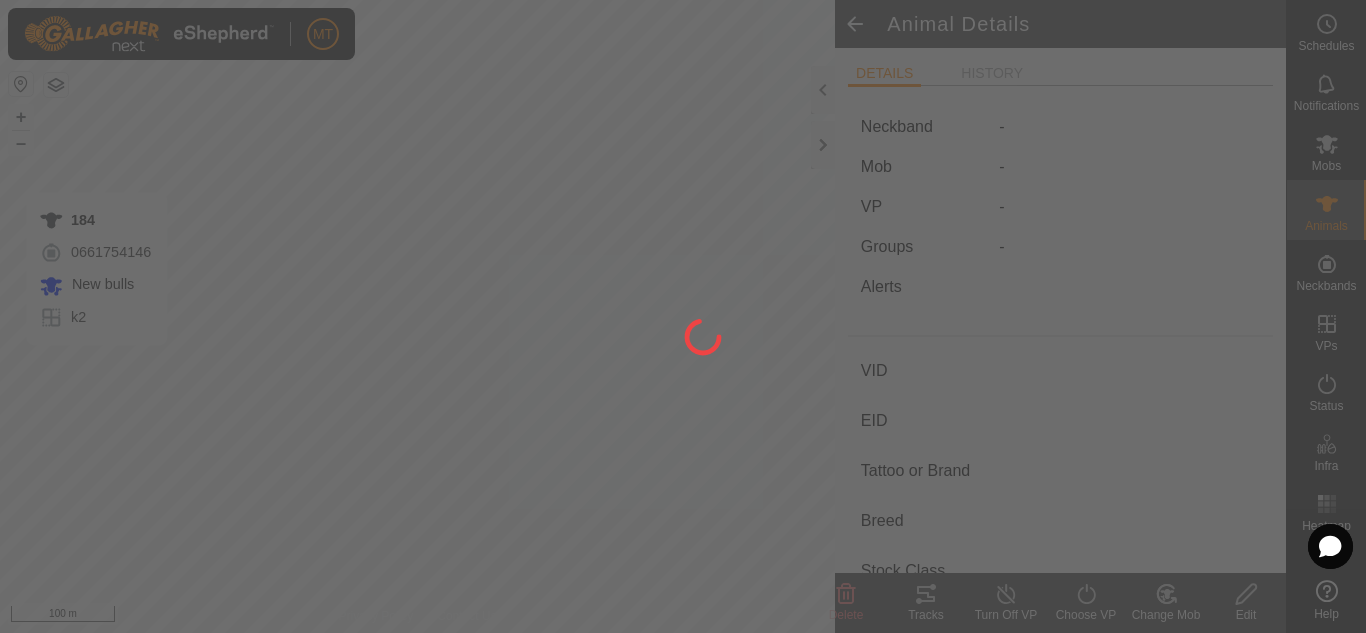 click 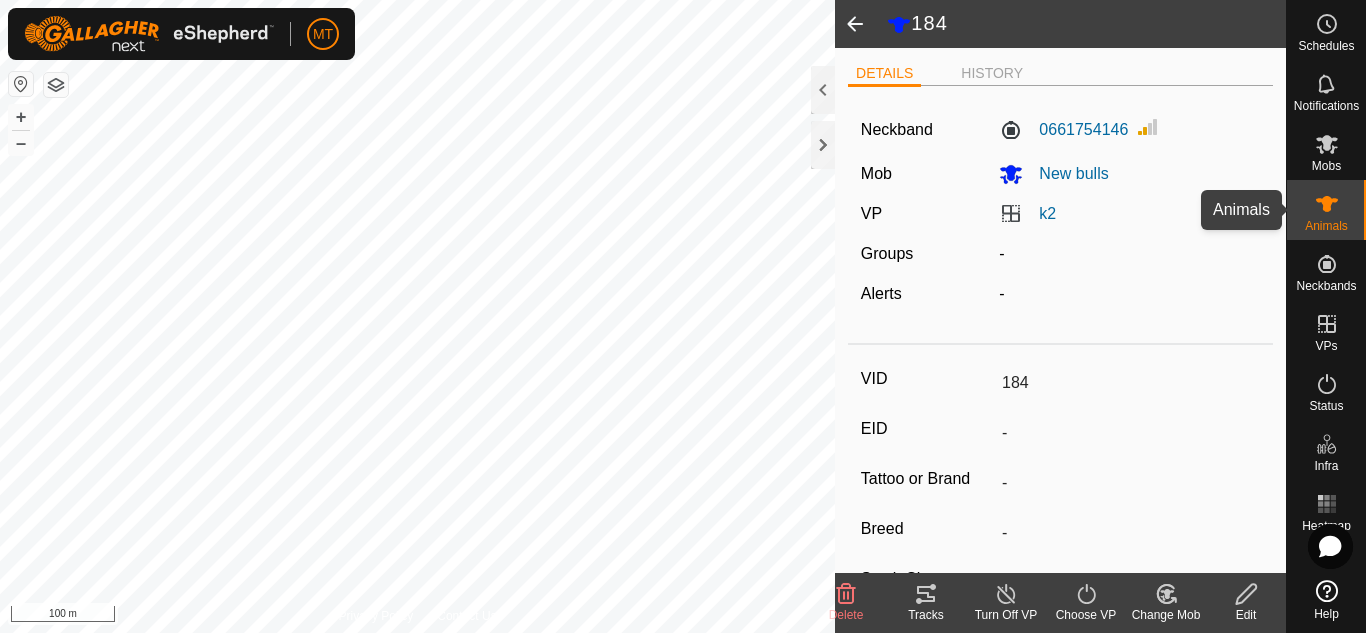 click 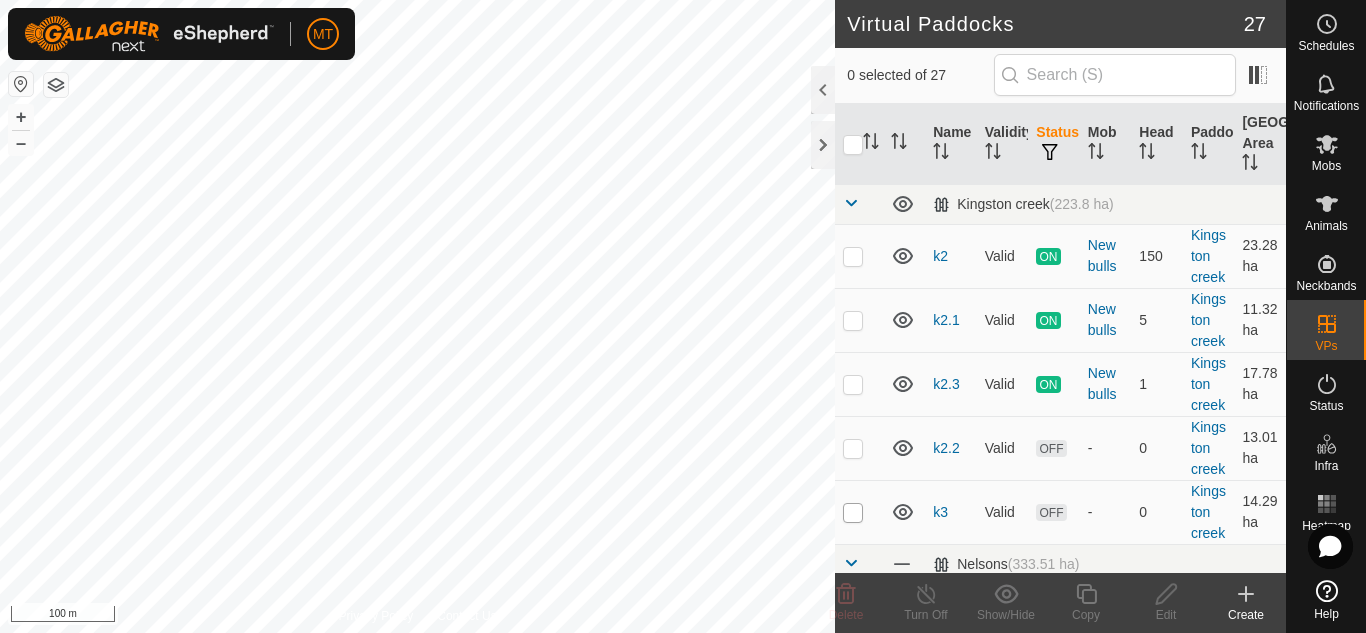 click at bounding box center (853, 513) 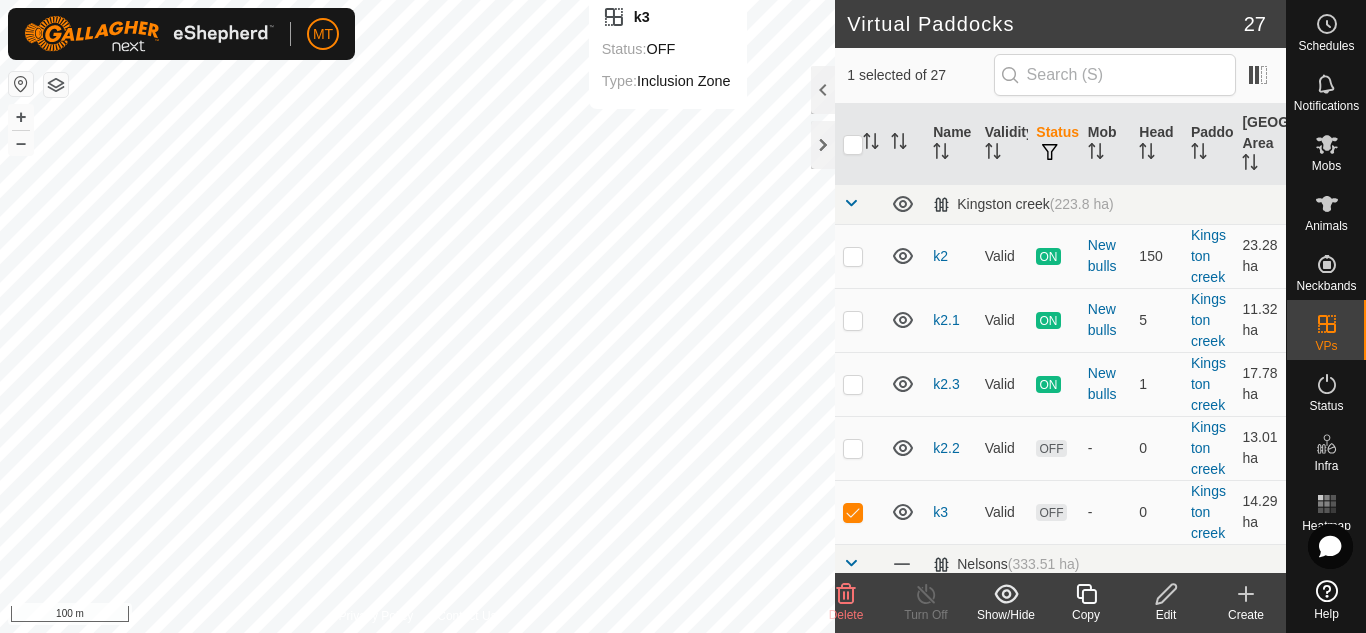 click 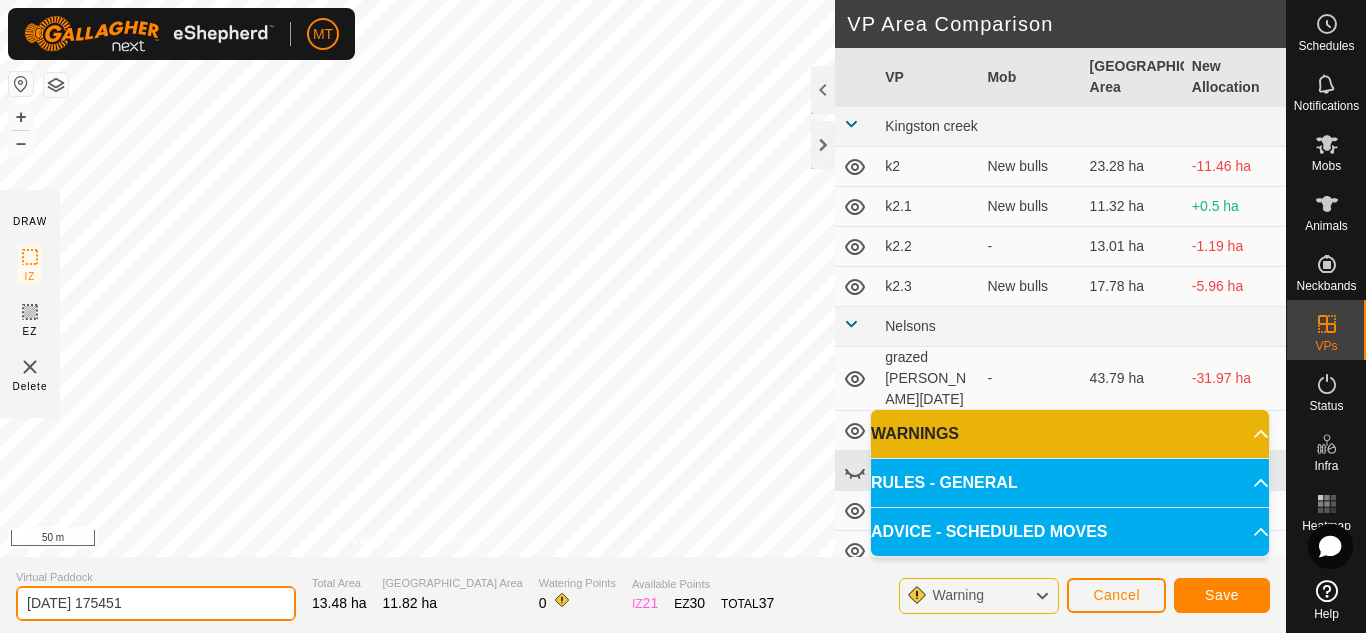 drag, startPoint x: 203, startPoint y: 605, endPoint x: 0, endPoint y: 594, distance: 203.2978 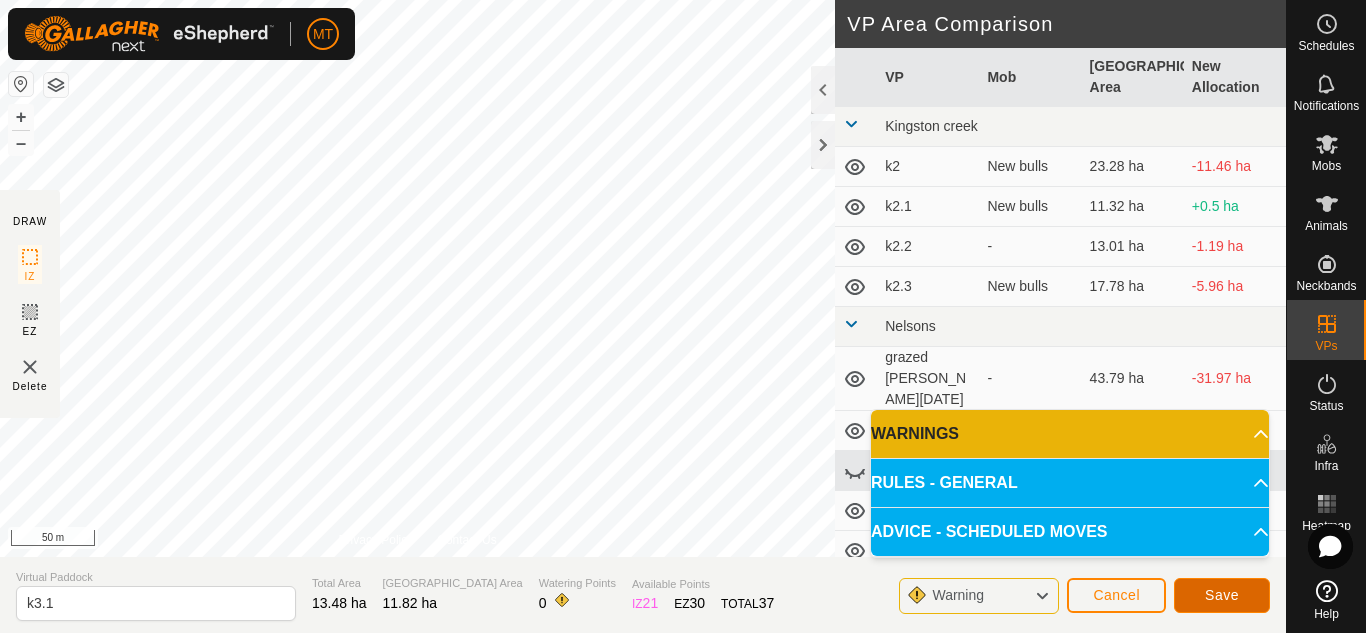 click on "Save" 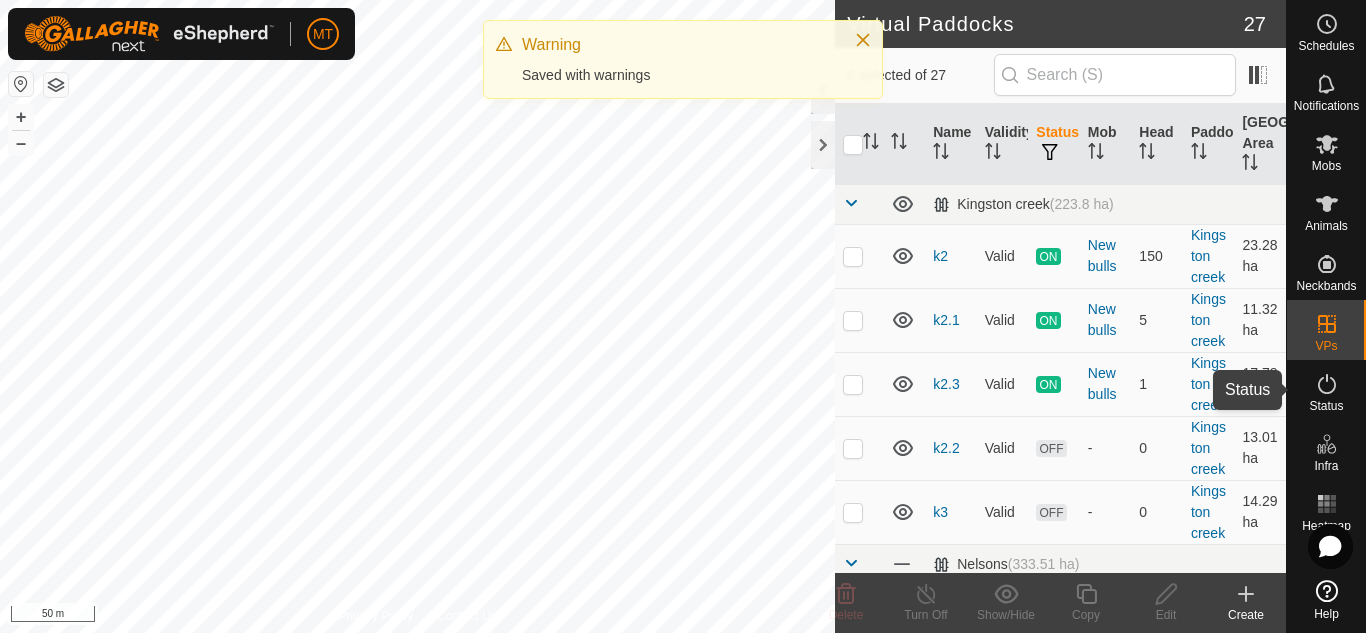 click 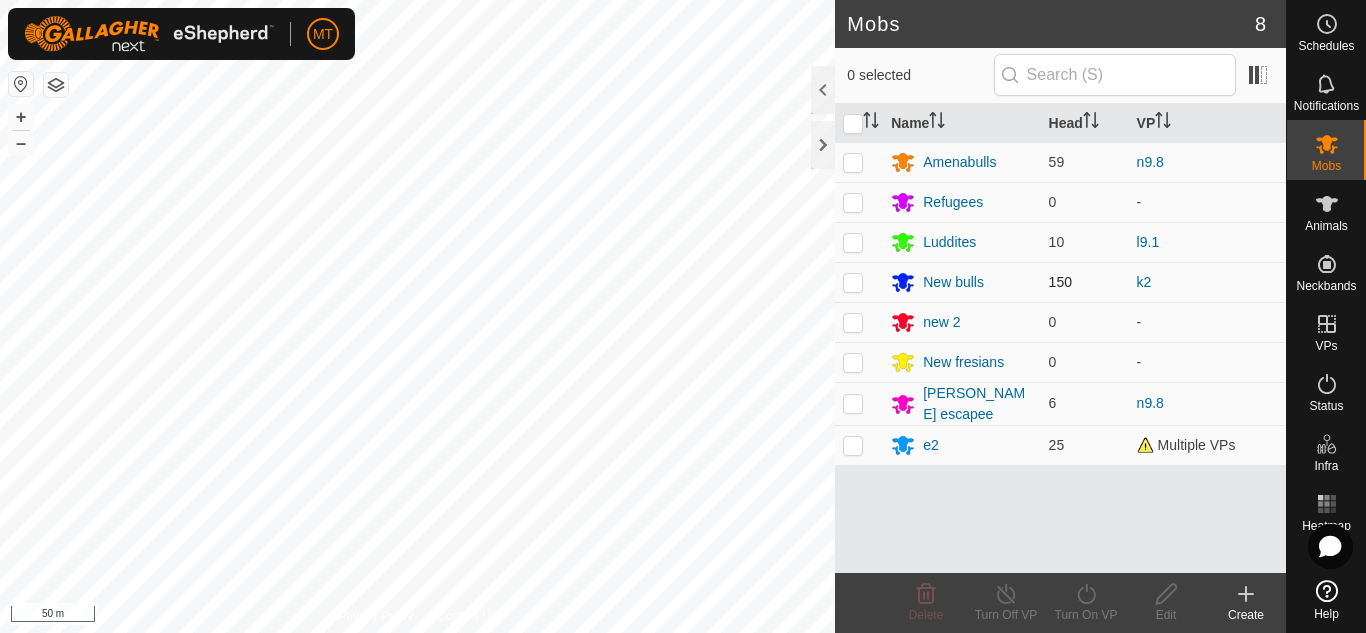 click at bounding box center (853, 282) 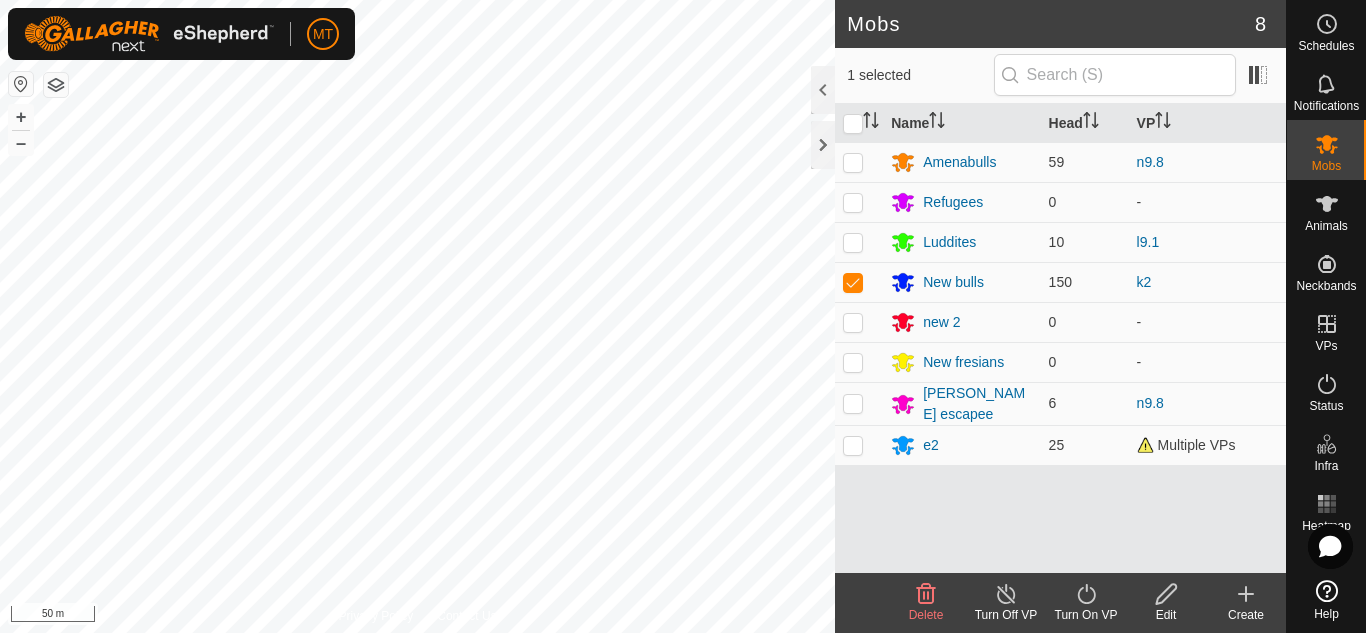 click 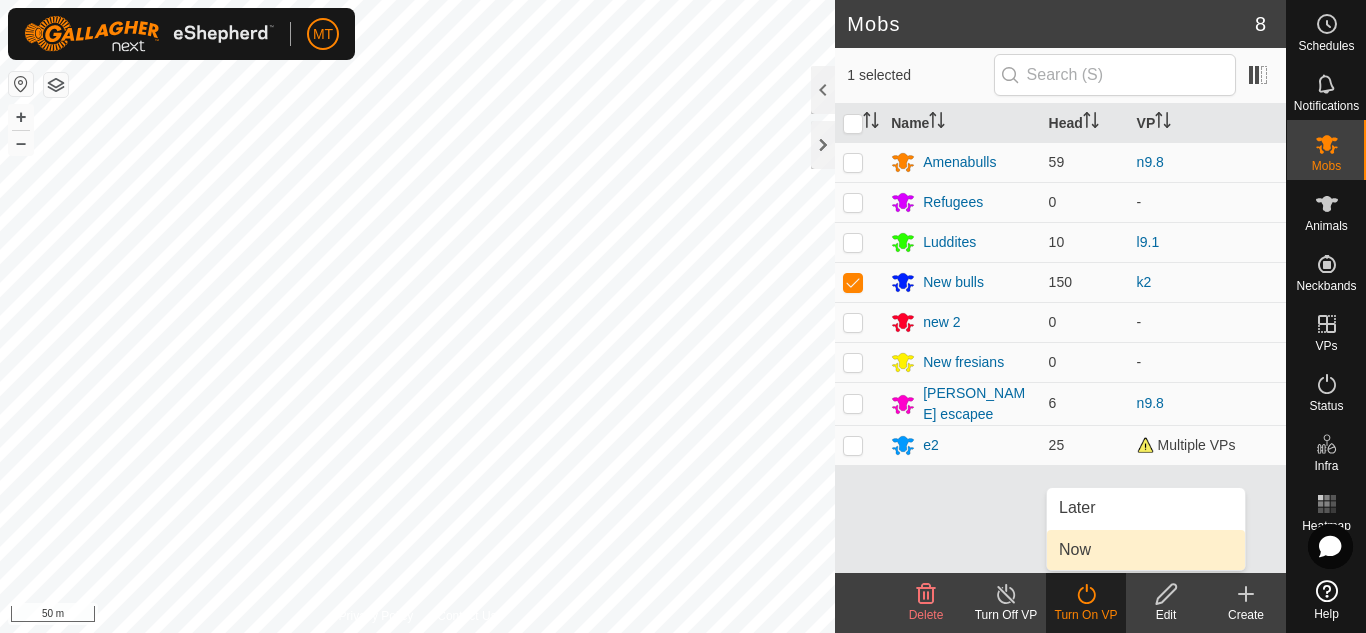 click on "Now" at bounding box center [1146, 550] 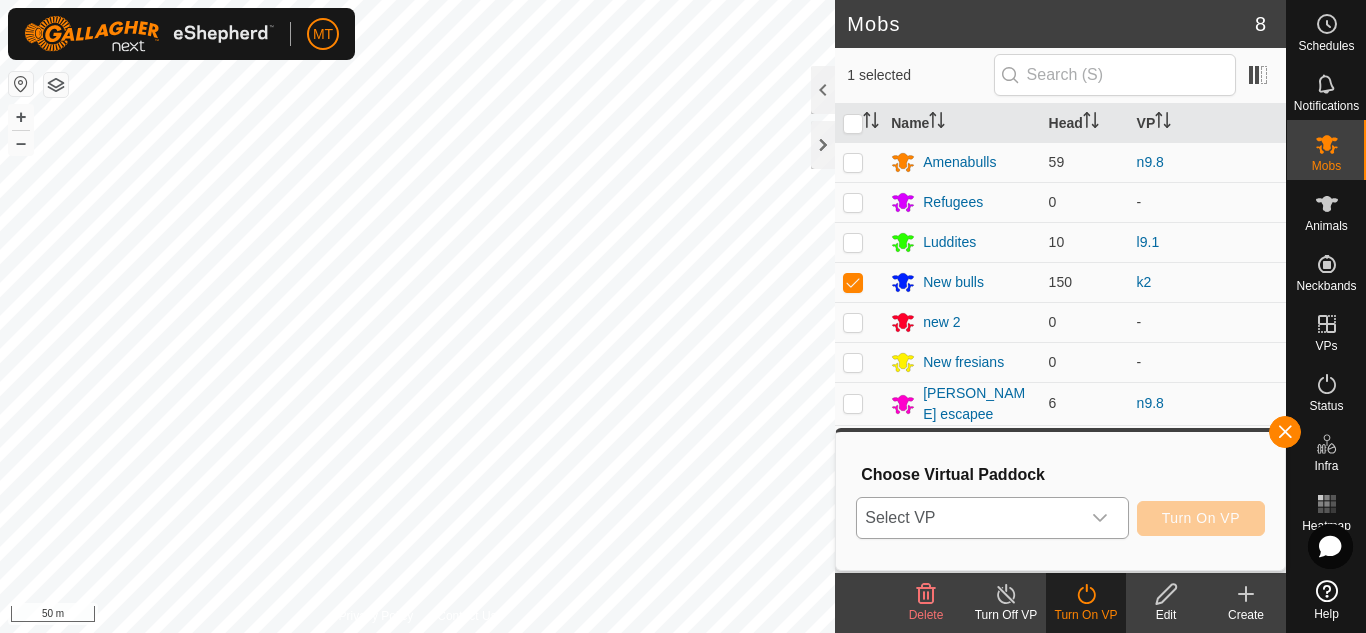 click on "Select VP" at bounding box center [968, 518] 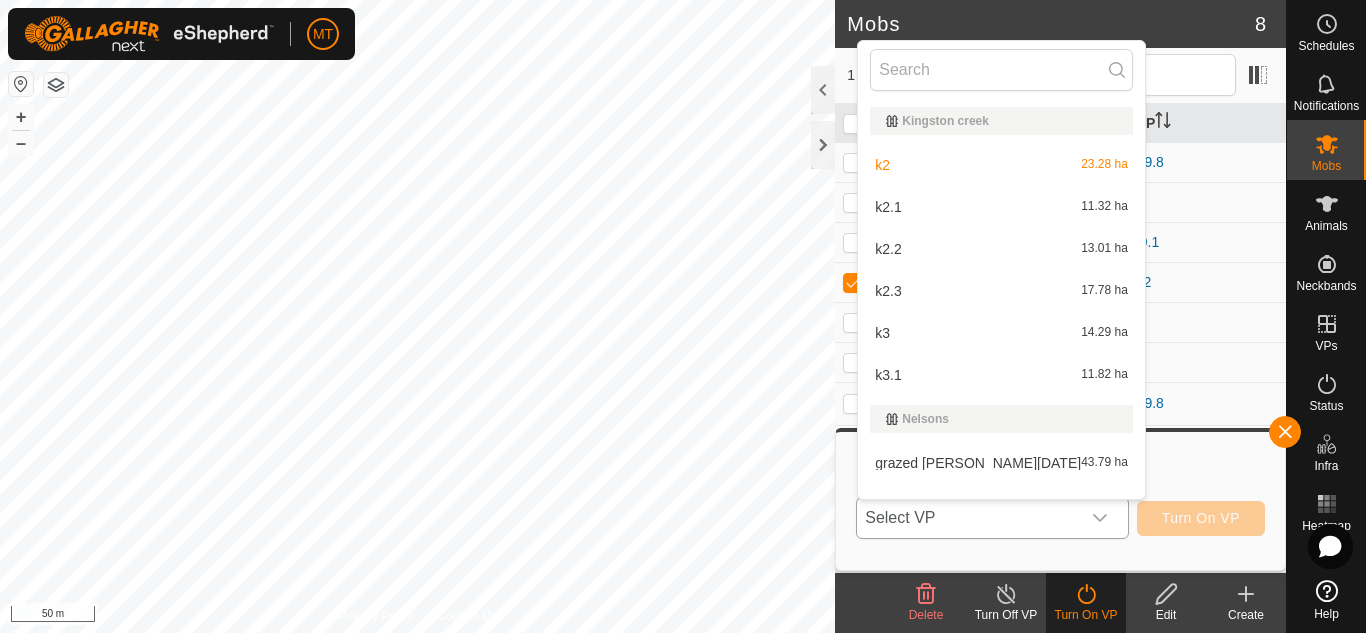scroll, scrollTop: 26, scrollLeft: 0, axis: vertical 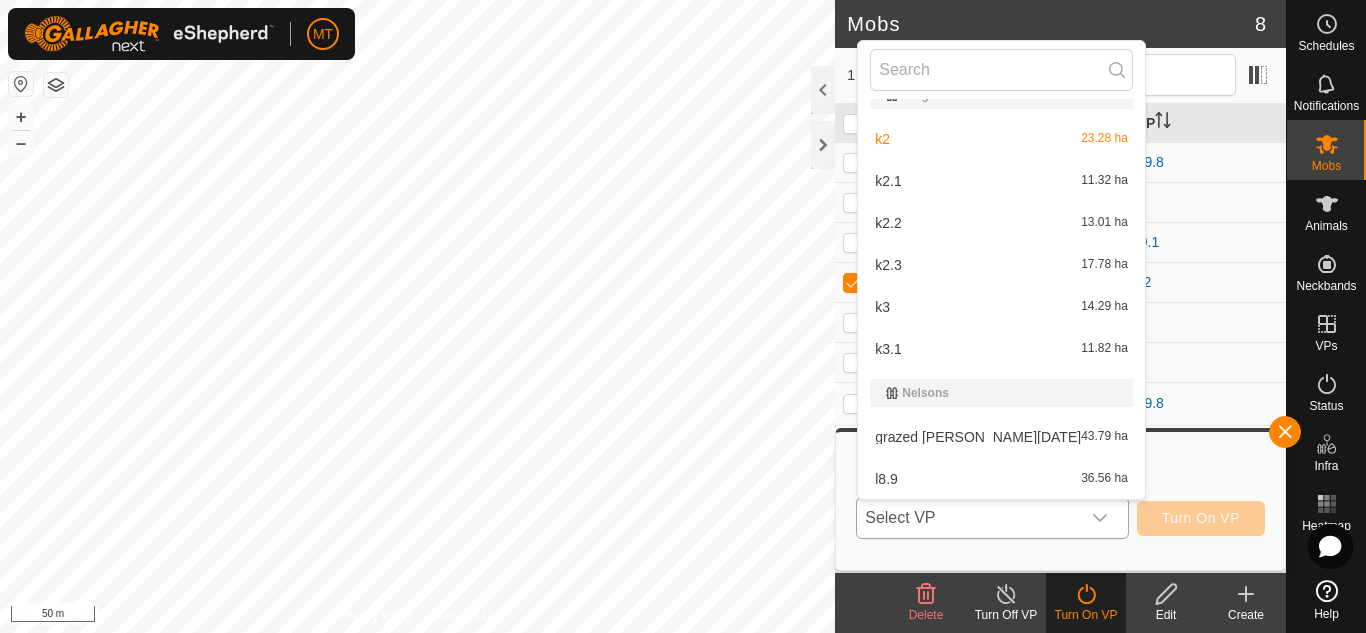 click on "k3.1  11.82 ha" at bounding box center [1001, 349] 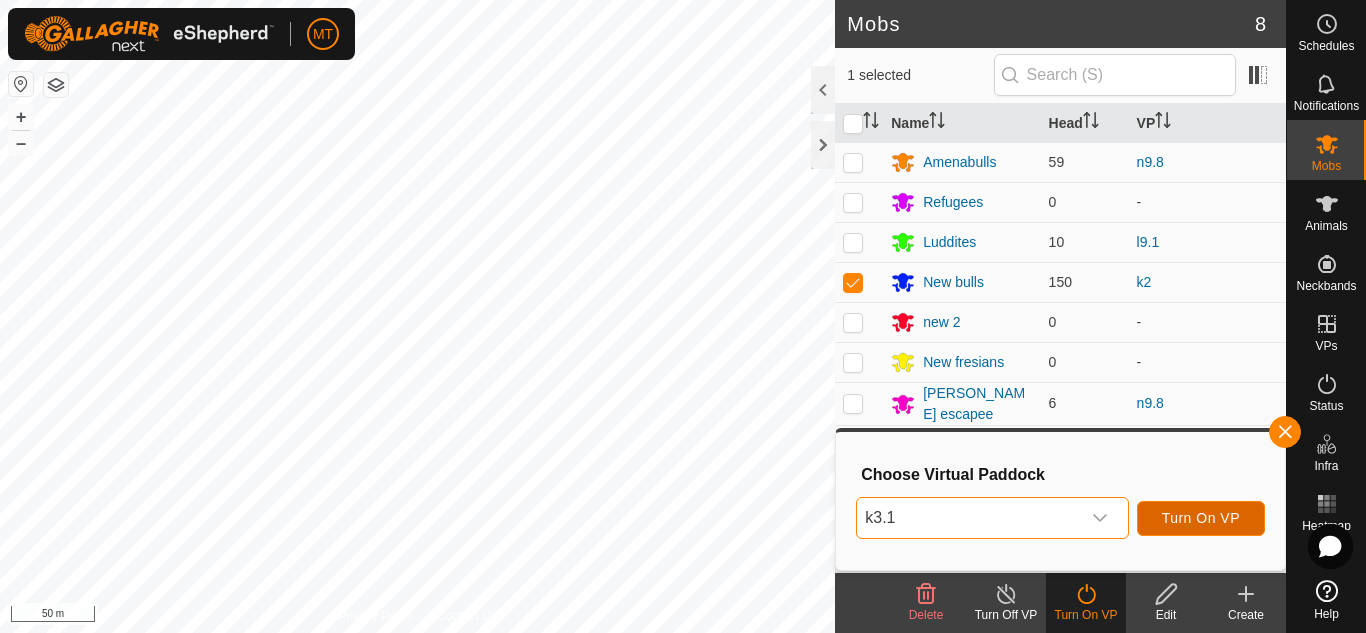 click on "Turn On VP" at bounding box center [1201, 518] 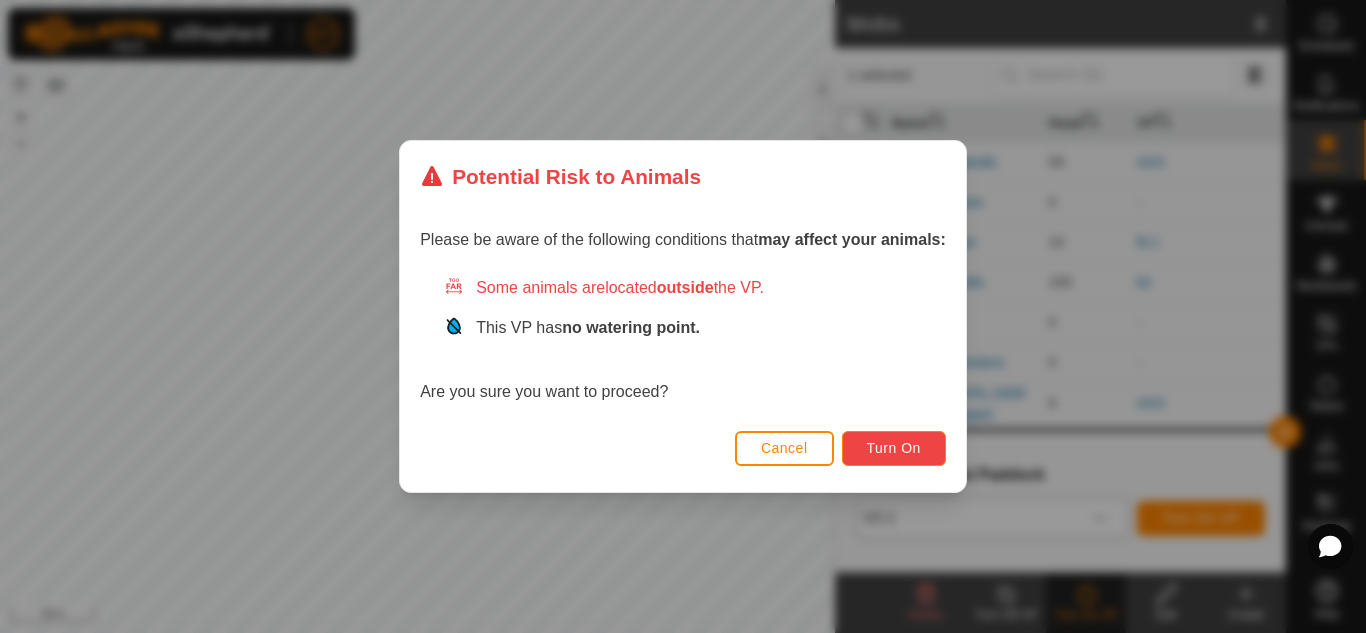 click on "Turn On" at bounding box center [894, 448] 